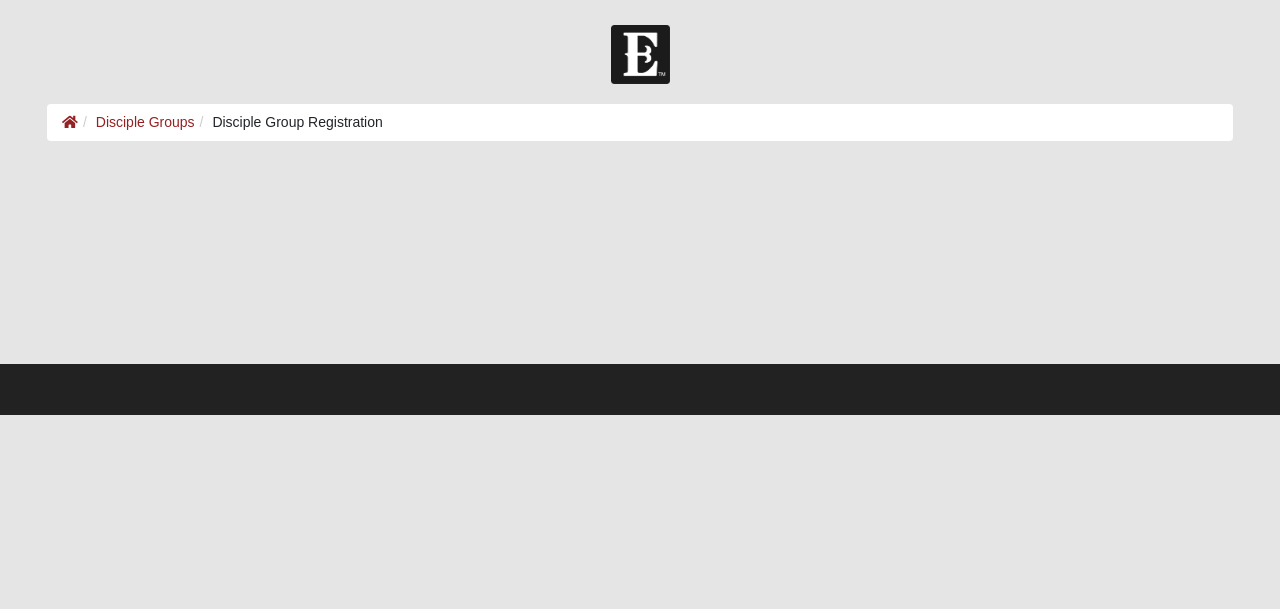 scroll, scrollTop: 0, scrollLeft: 0, axis: both 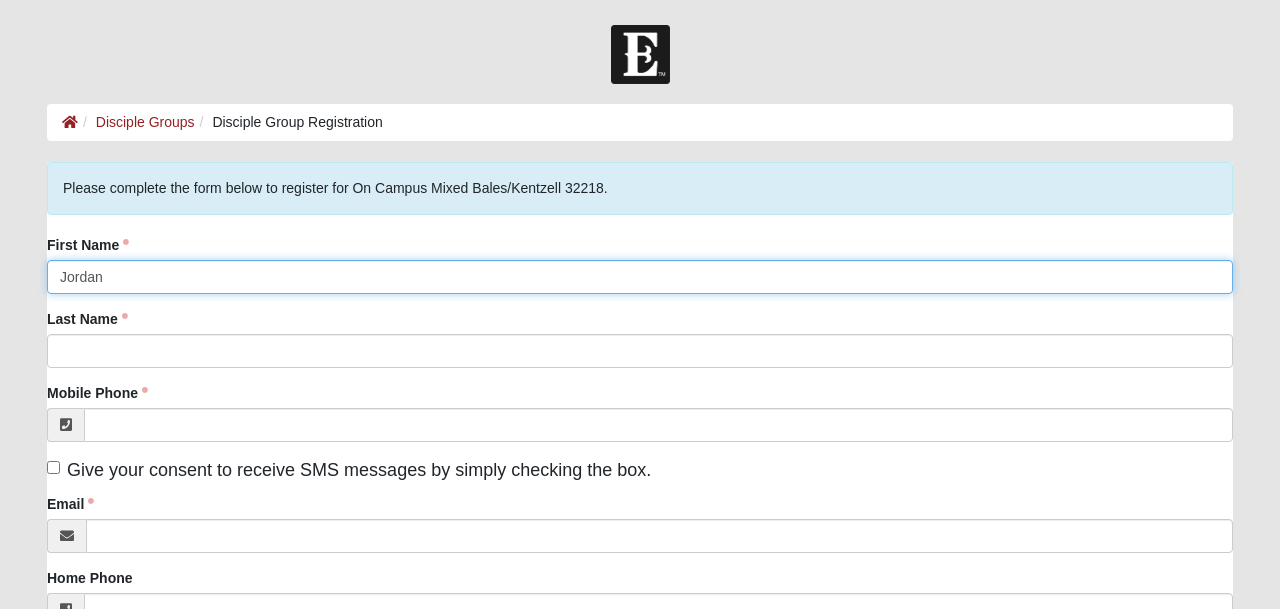 type on "Jordan" 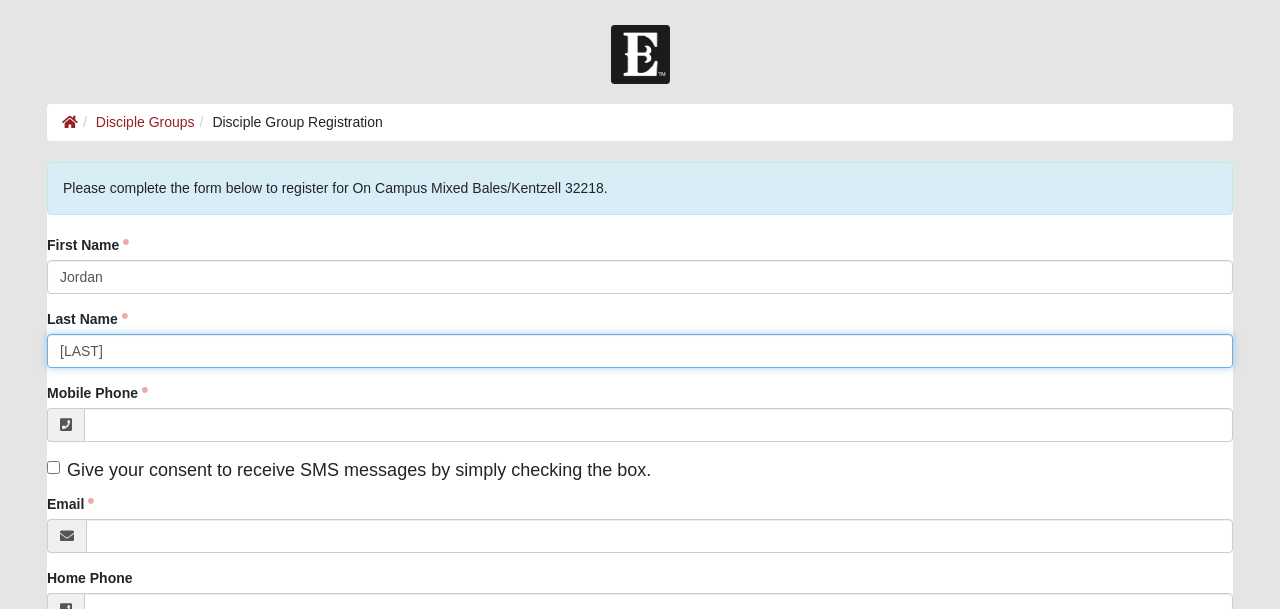 type on "Beckworth" 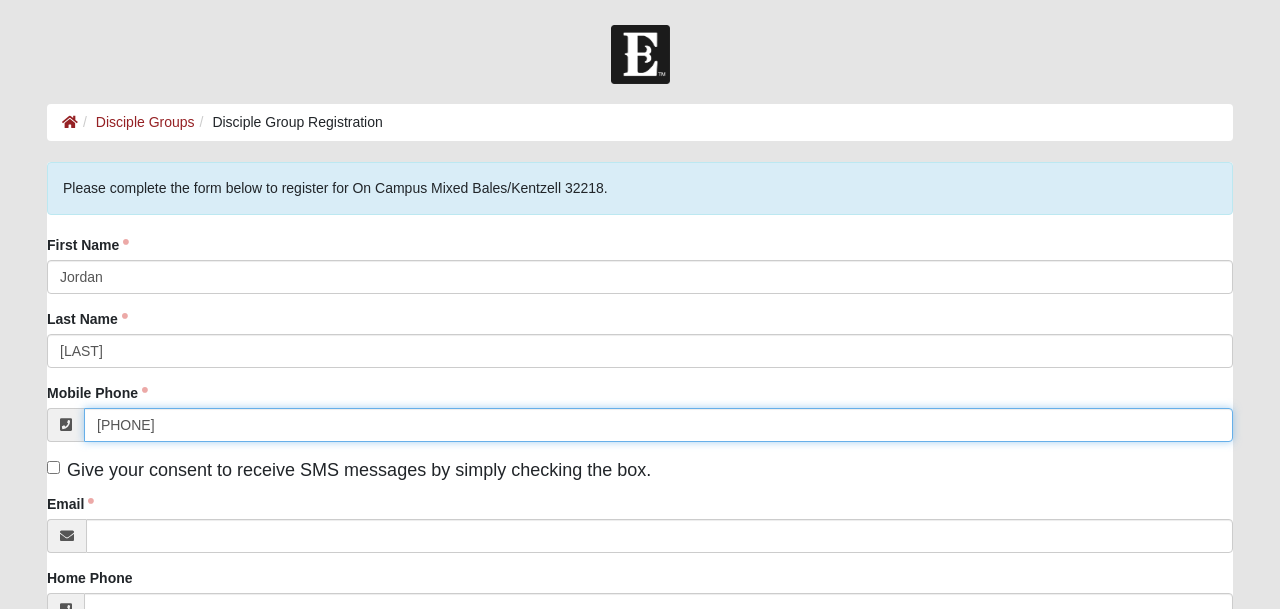 type on "(904) 303-1320" 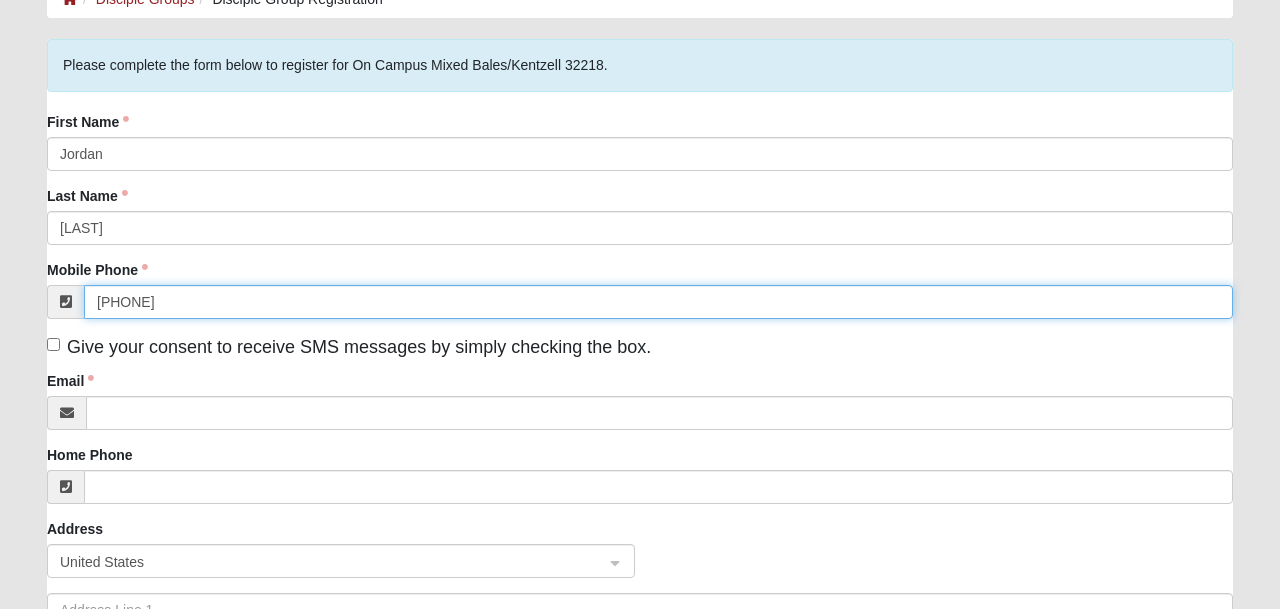 scroll, scrollTop: 129, scrollLeft: 0, axis: vertical 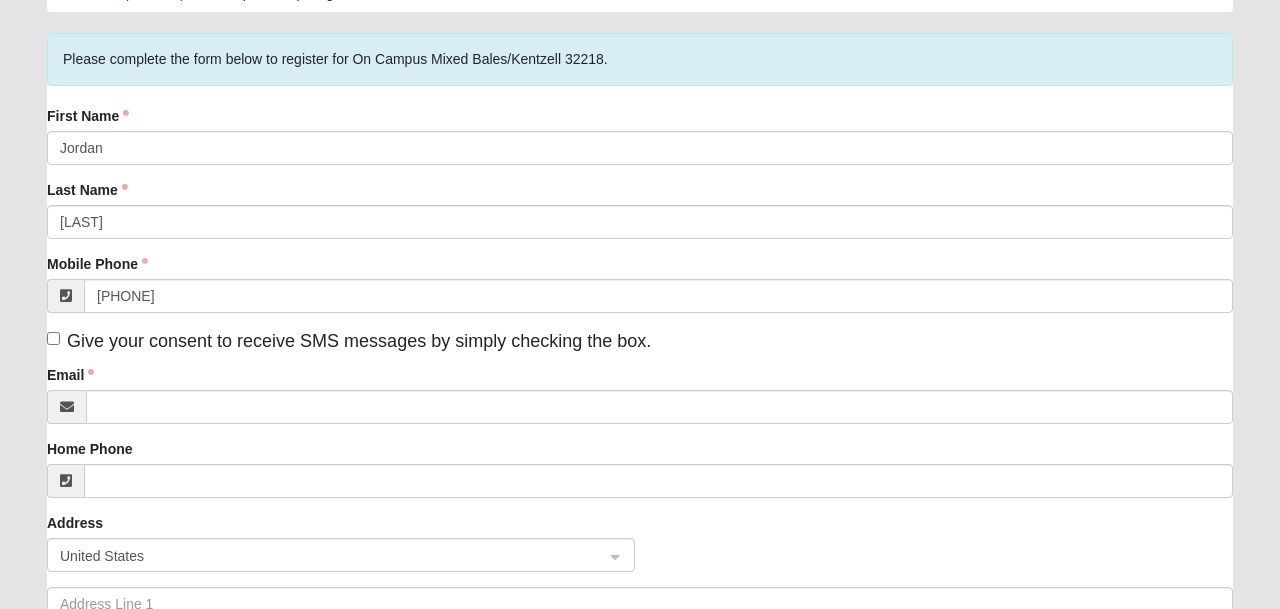 click on "Give your consent to receive SMS messages by simply checking the box." at bounding box center (349, 341) 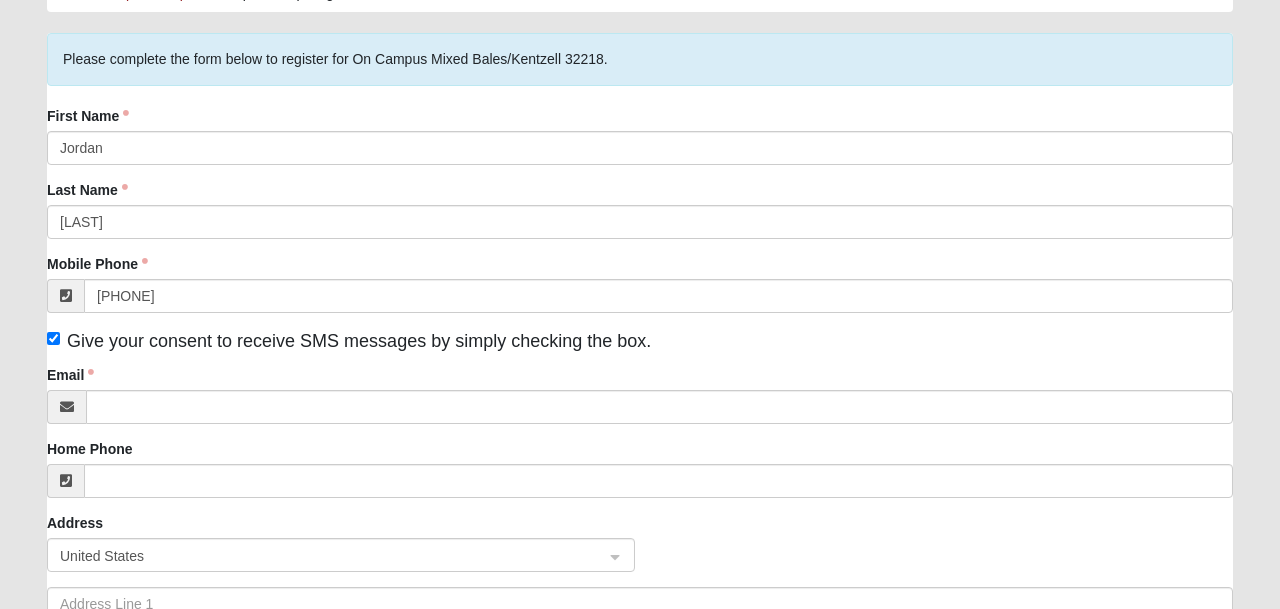 click on "First Name    Jordan     Last Name    Beckworth     Mobile Phone    (904) 303-1320      Give your consent to receive SMS messages by simply checking the box.      Email        Home Phone        Address      United States                 FL" at bounding box center (640, 420) 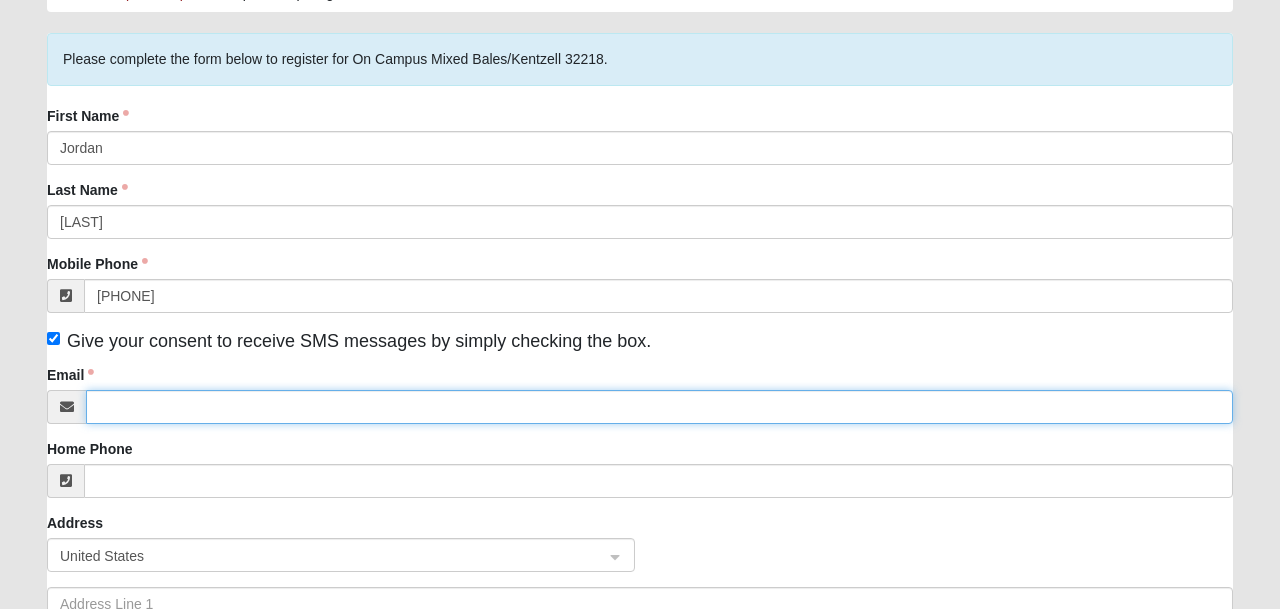 type on "jtbeckworth@outlook.com" 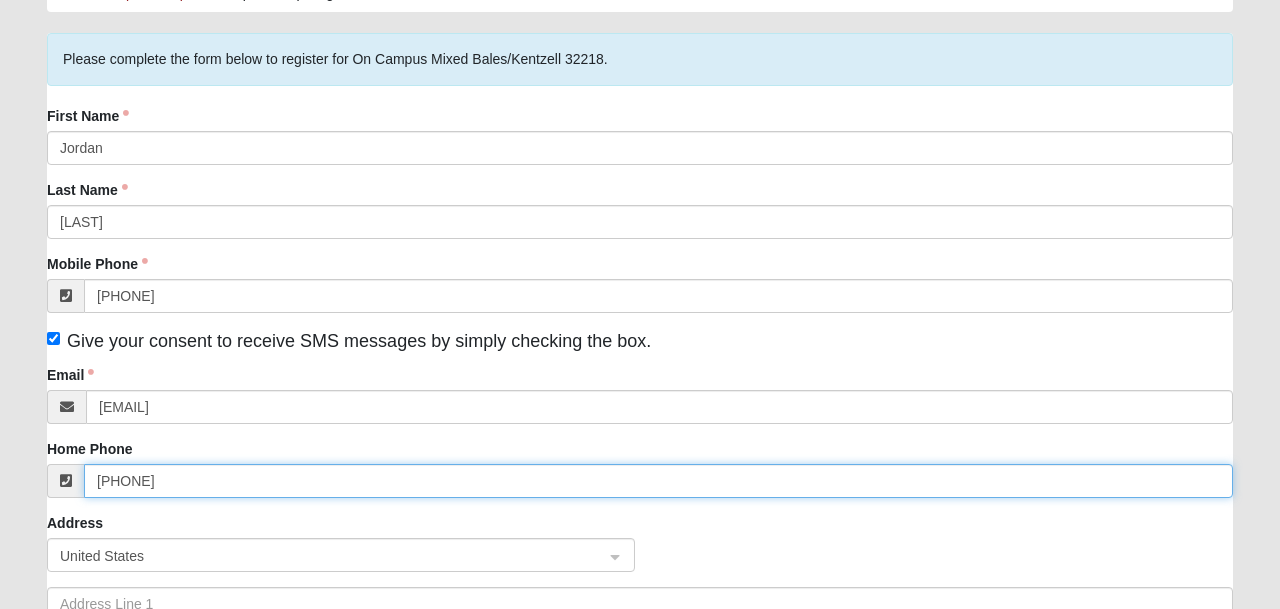 type on "(904) 303-1320" 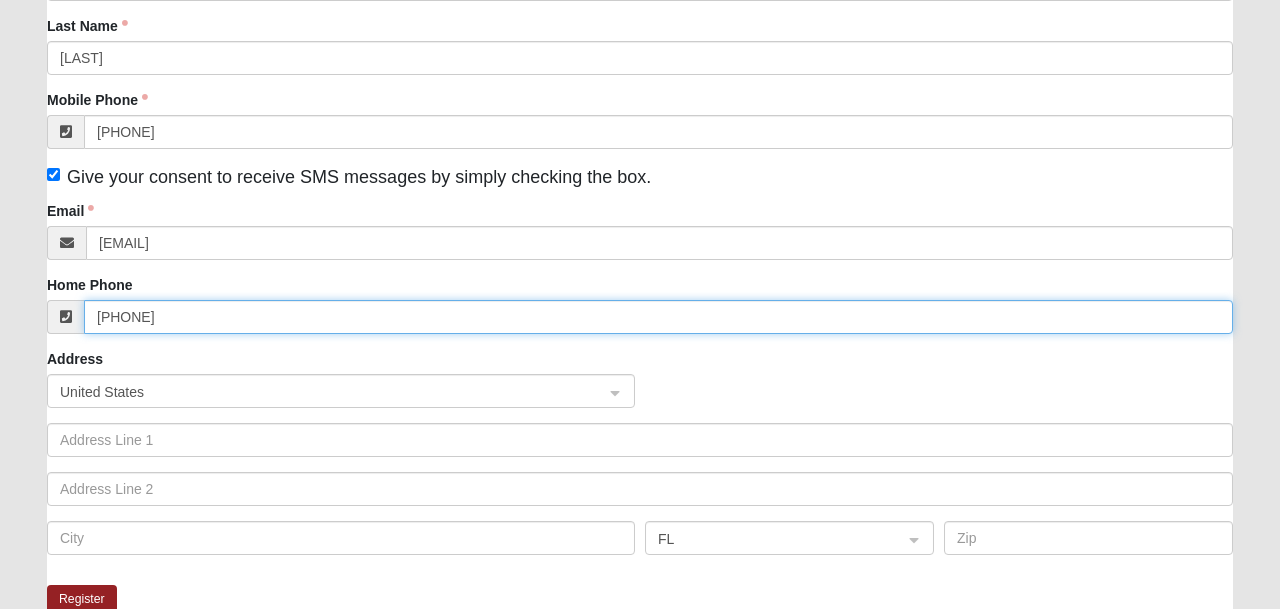 scroll, scrollTop: 367, scrollLeft: 0, axis: vertical 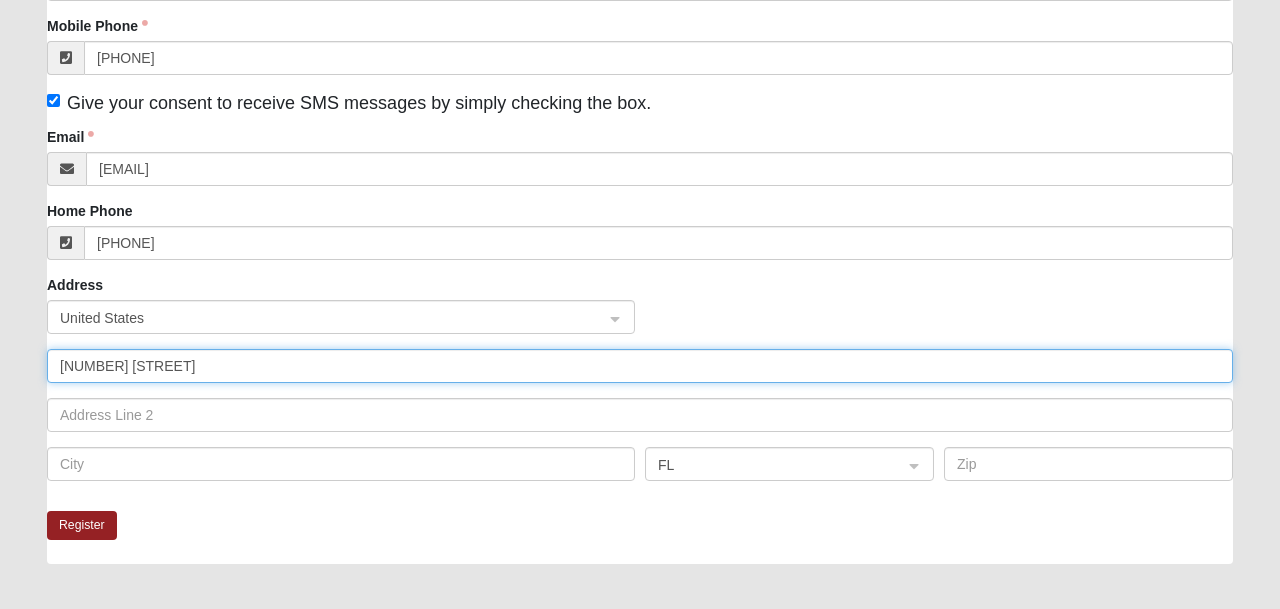 type on "231 Park Avenue" 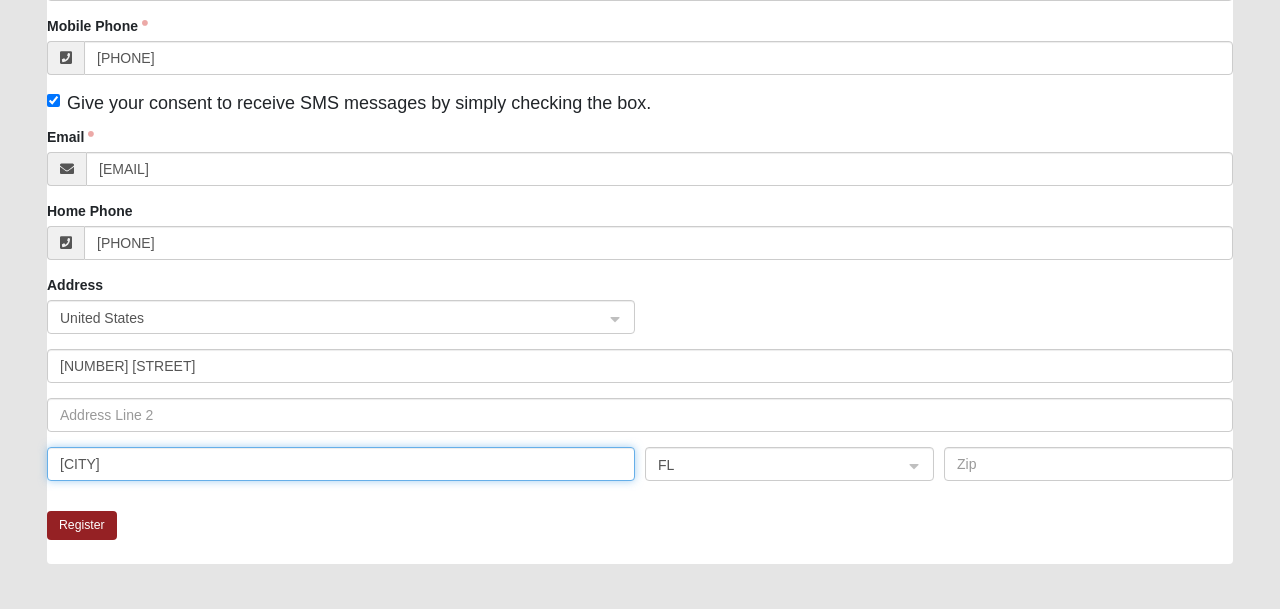 type on "Jacksonville" 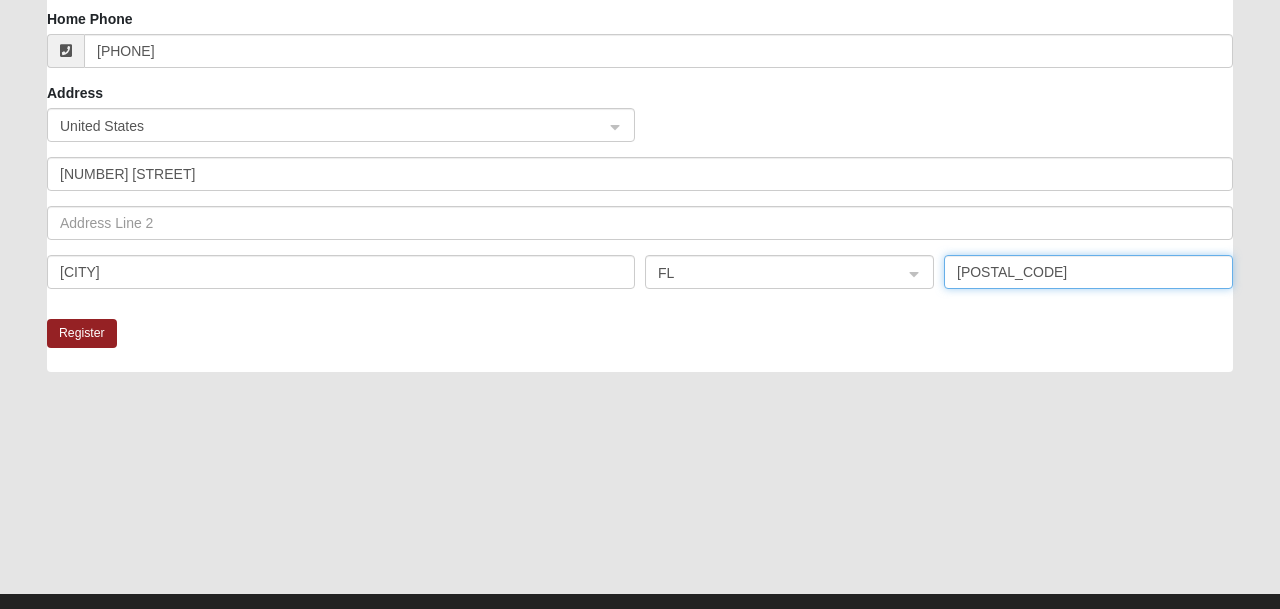 scroll, scrollTop: 574, scrollLeft: 0, axis: vertical 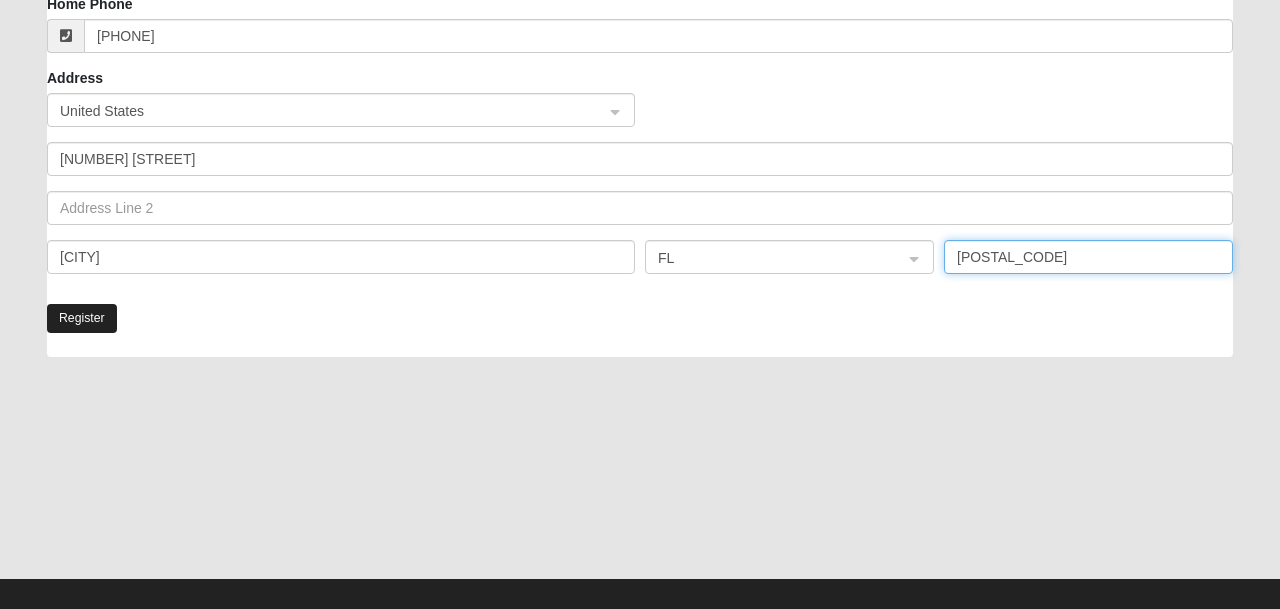 type on "32218" 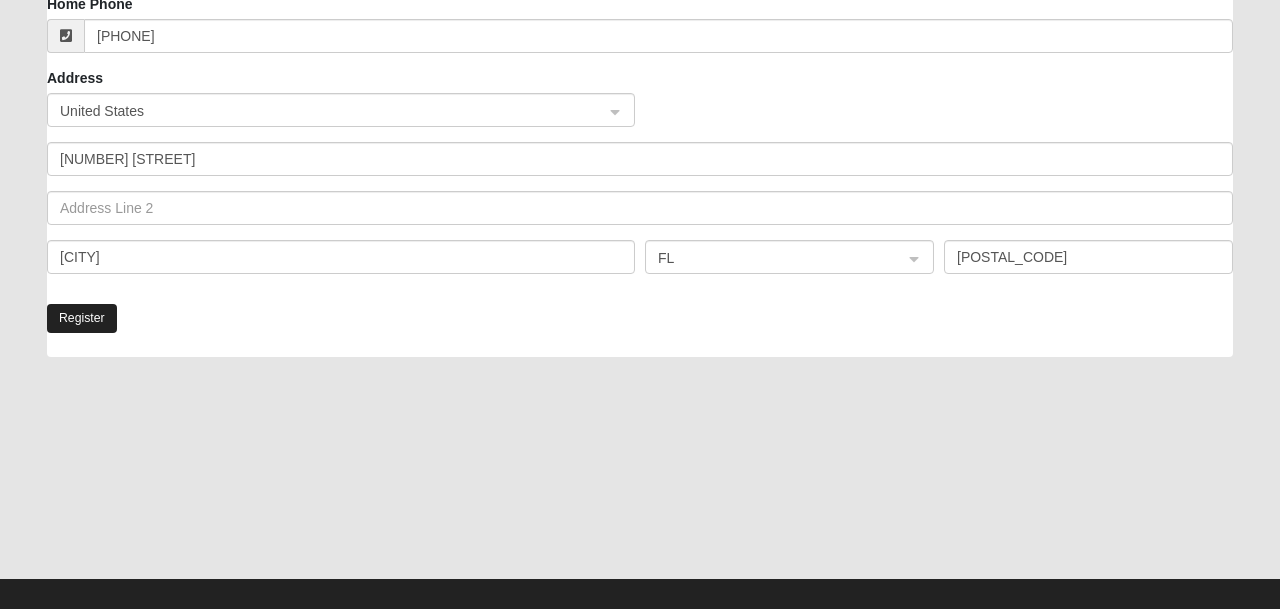 click on "Register" 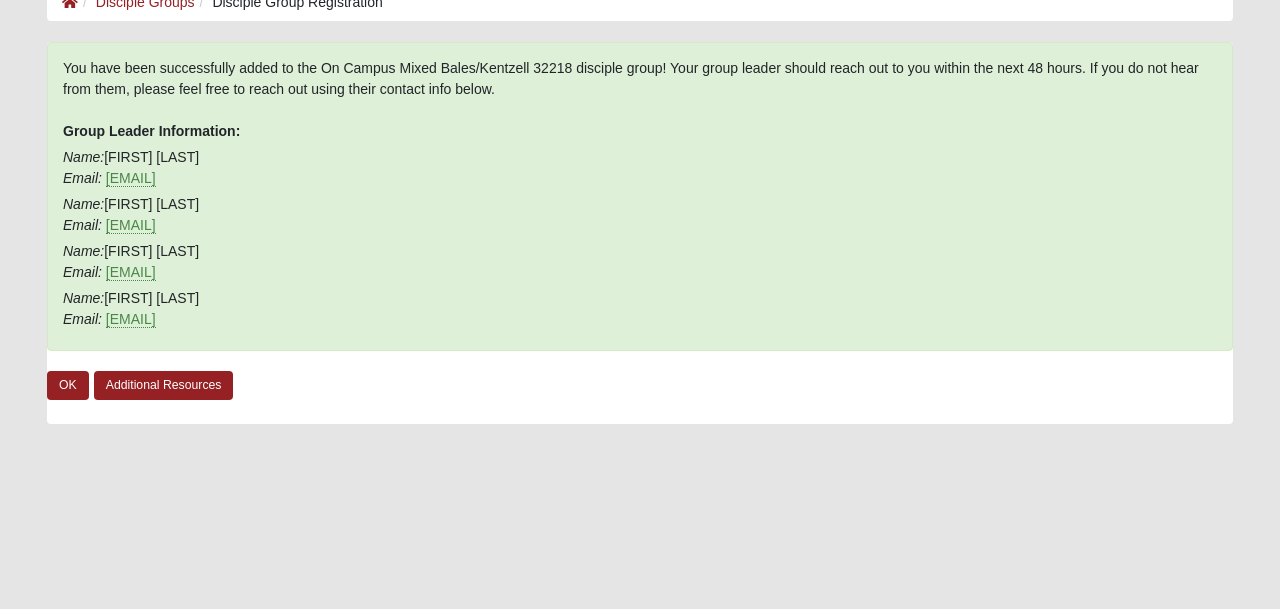 scroll, scrollTop: 113, scrollLeft: 0, axis: vertical 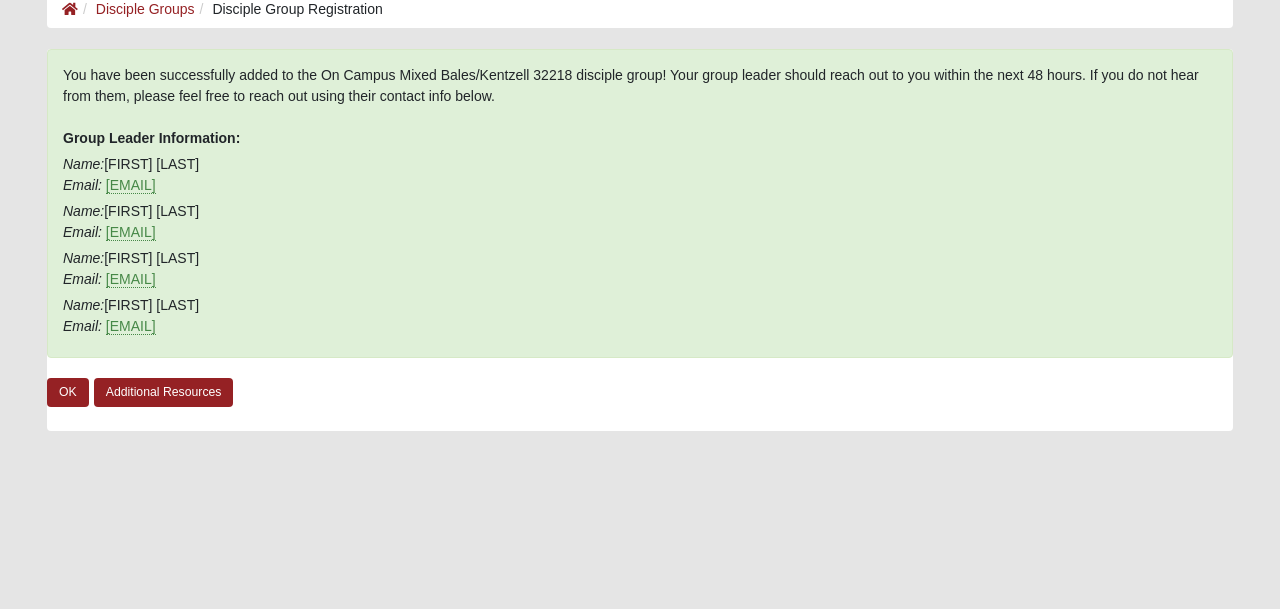 click on "Name:  Dustin Kentzell
Email:   kentzell42@gmail.com" at bounding box center (640, 316) 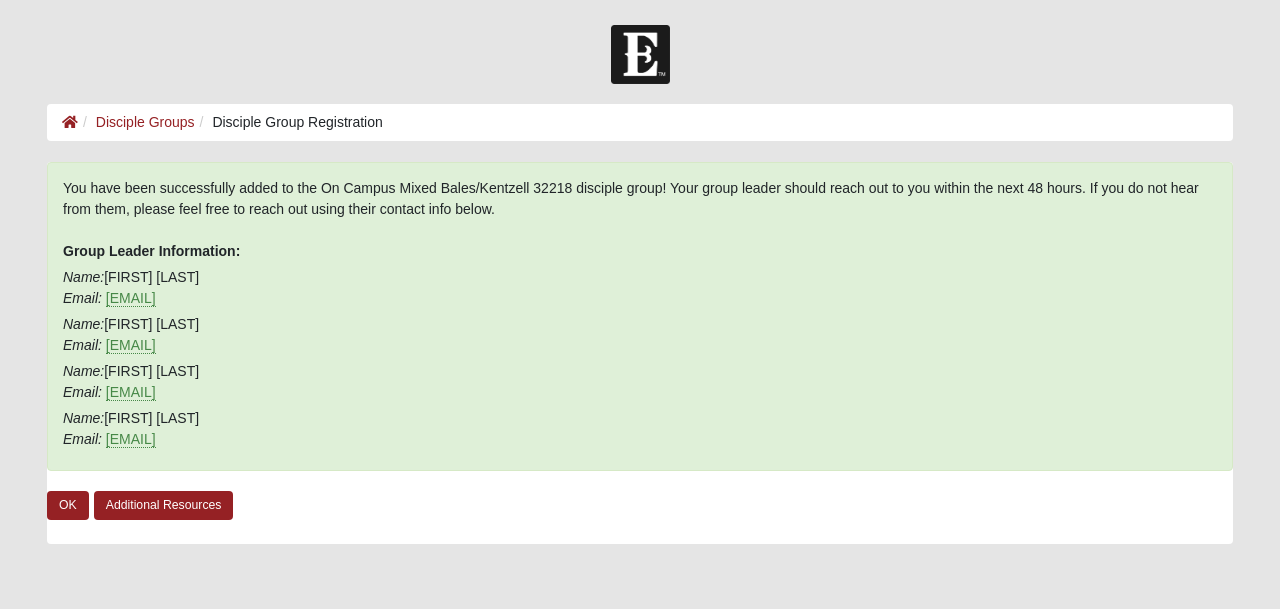scroll, scrollTop: 0, scrollLeft: 0, axis: both 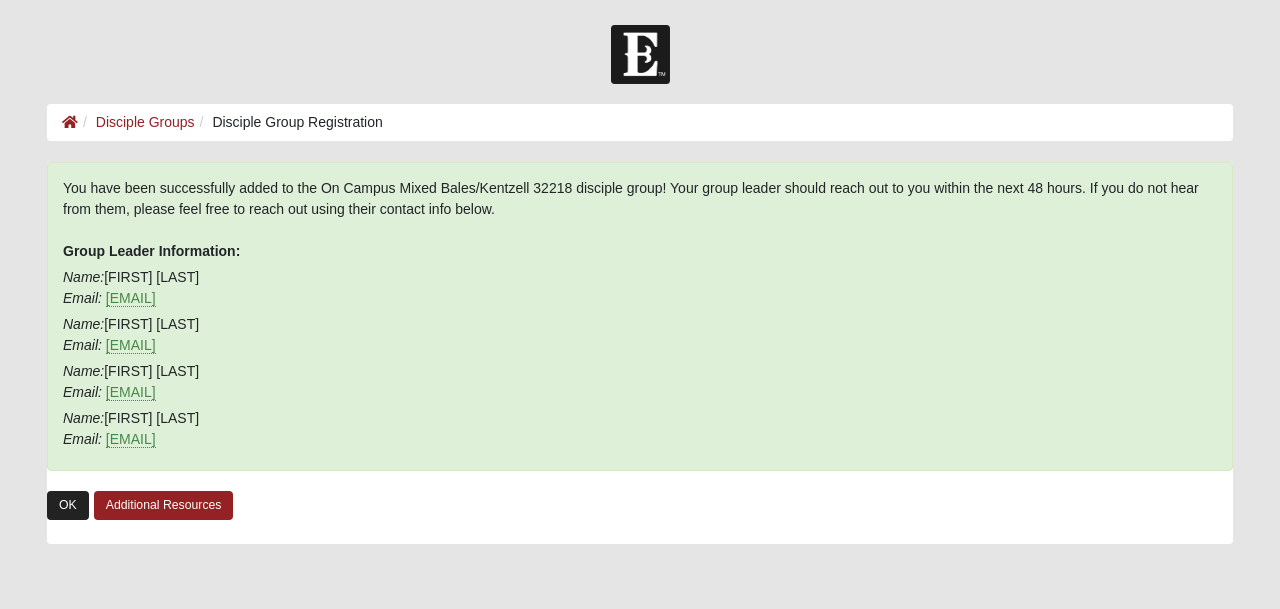 click on "OK" at bounding box center [68, 505] 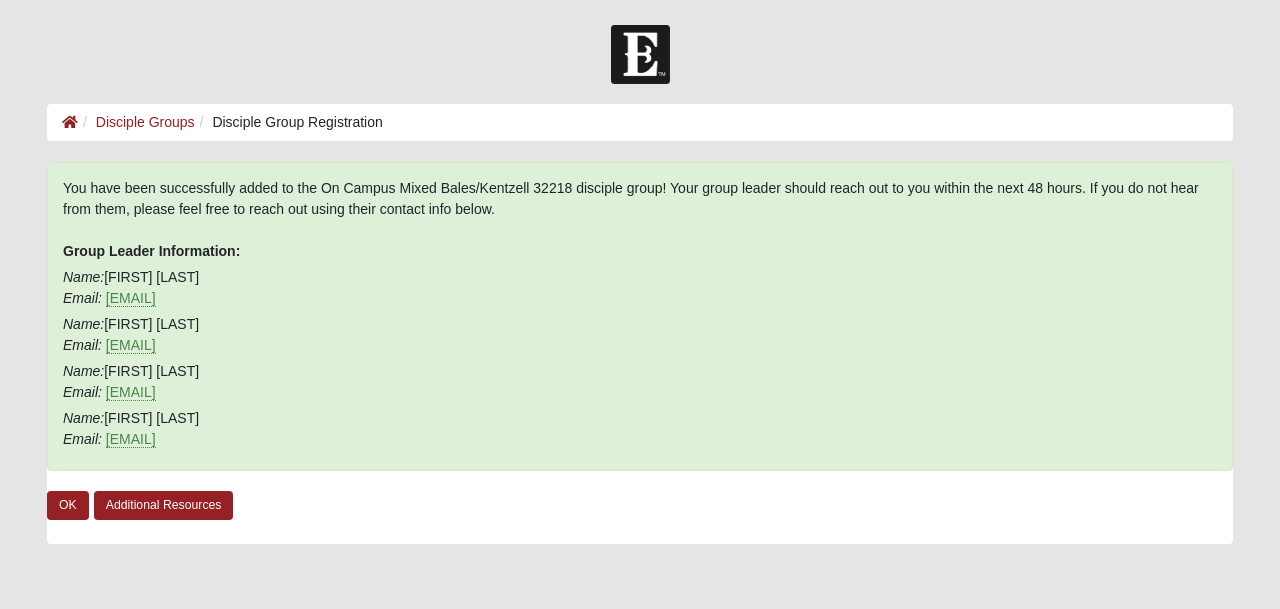 scroll, scrollTop: 0, scrollLeft: 0, axis: both 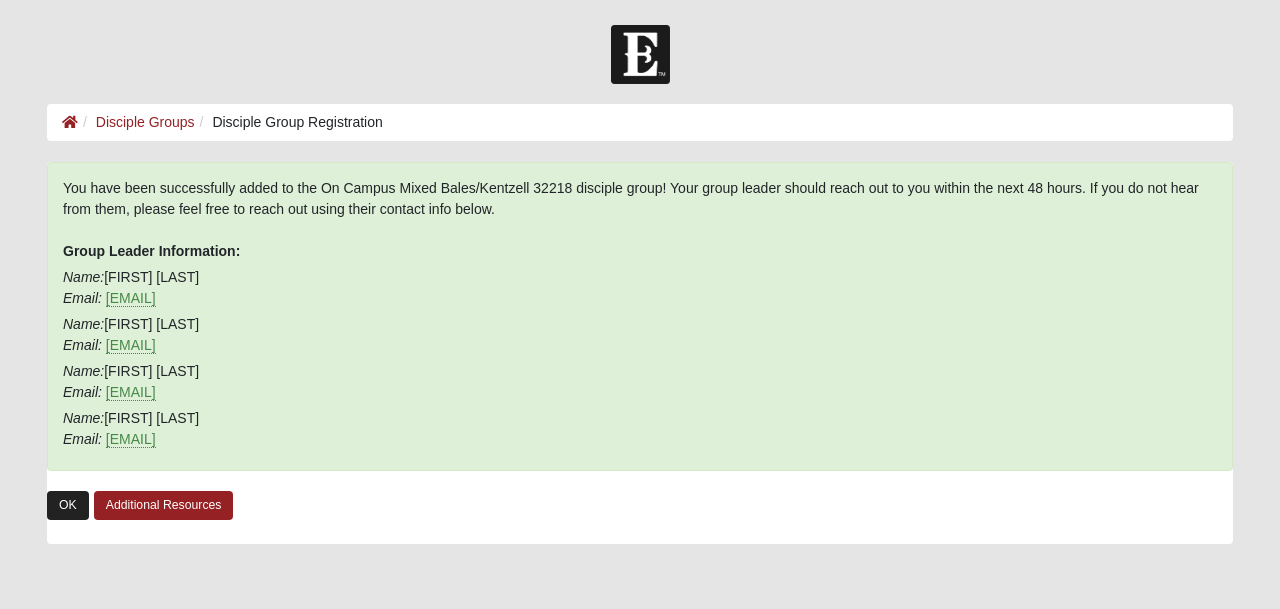click on "OK" at bounding box center (68, 505) 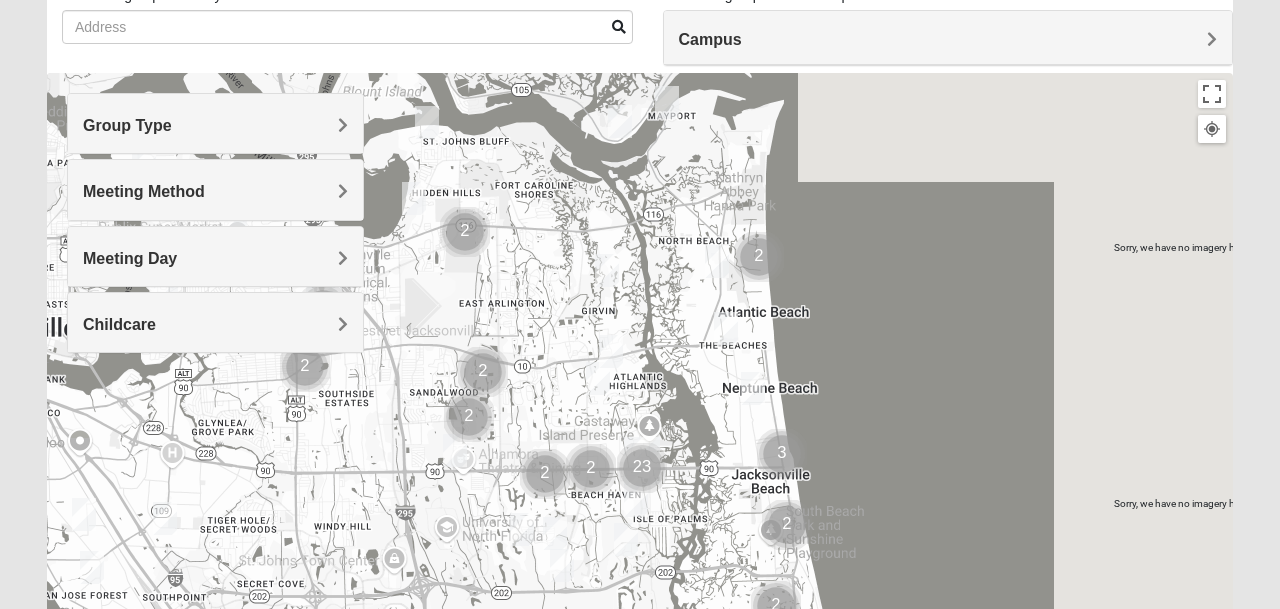 scroll, scrollTop: 171, scrollLeft: 0, axis: vertical 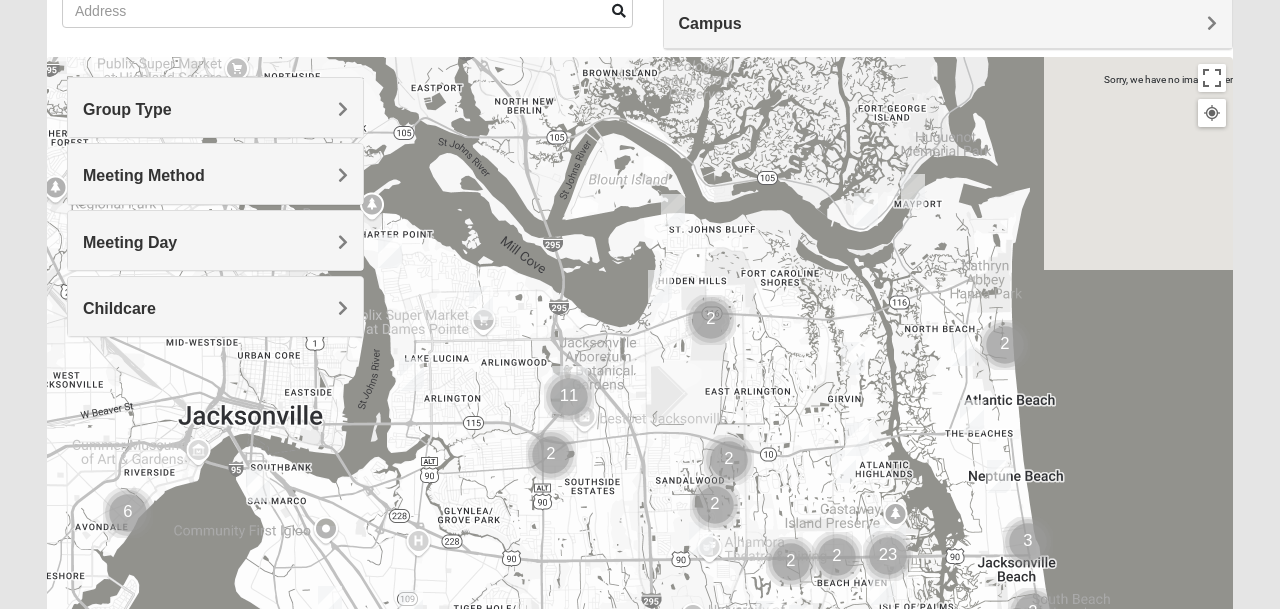 drag, startPoint x: 510, startPoint y: 266, endPoint x: 756, endPoint y: 369, distance: 266.69272 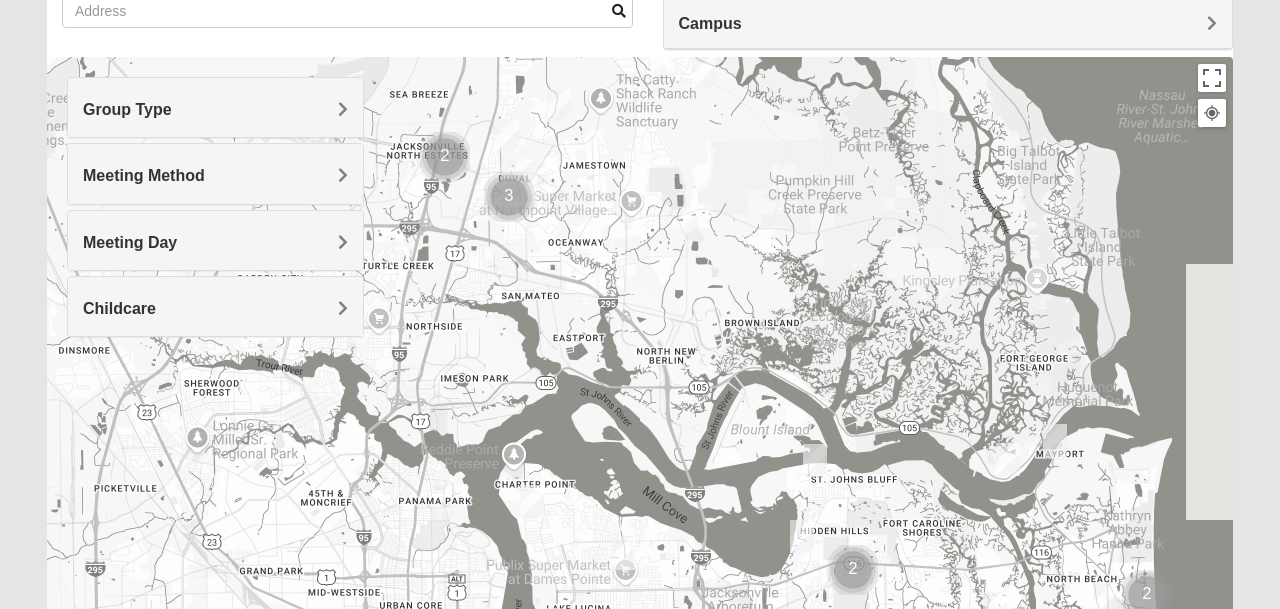 drag, startPoint x: 572, startPoint y: 186, endPoint x: 713, endPoint y: 438, distance: 288.76462 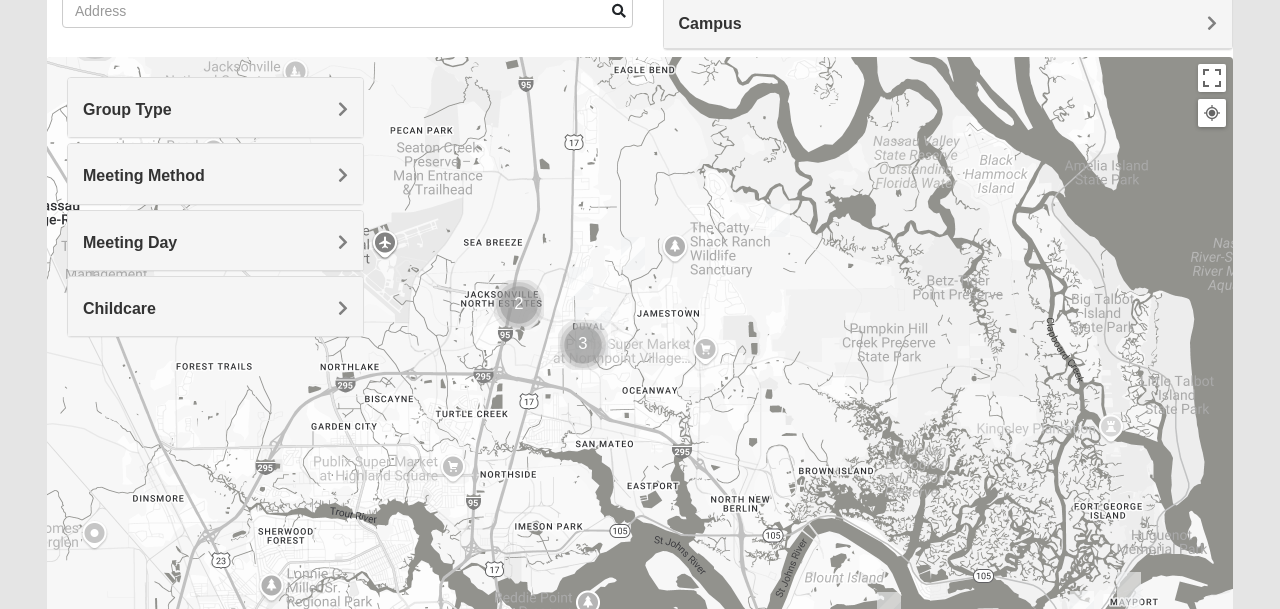 drag, startPoint x: 567, startPoint y: 174, endPoint x: 669, endPoint y: 362, distance: 213.88782 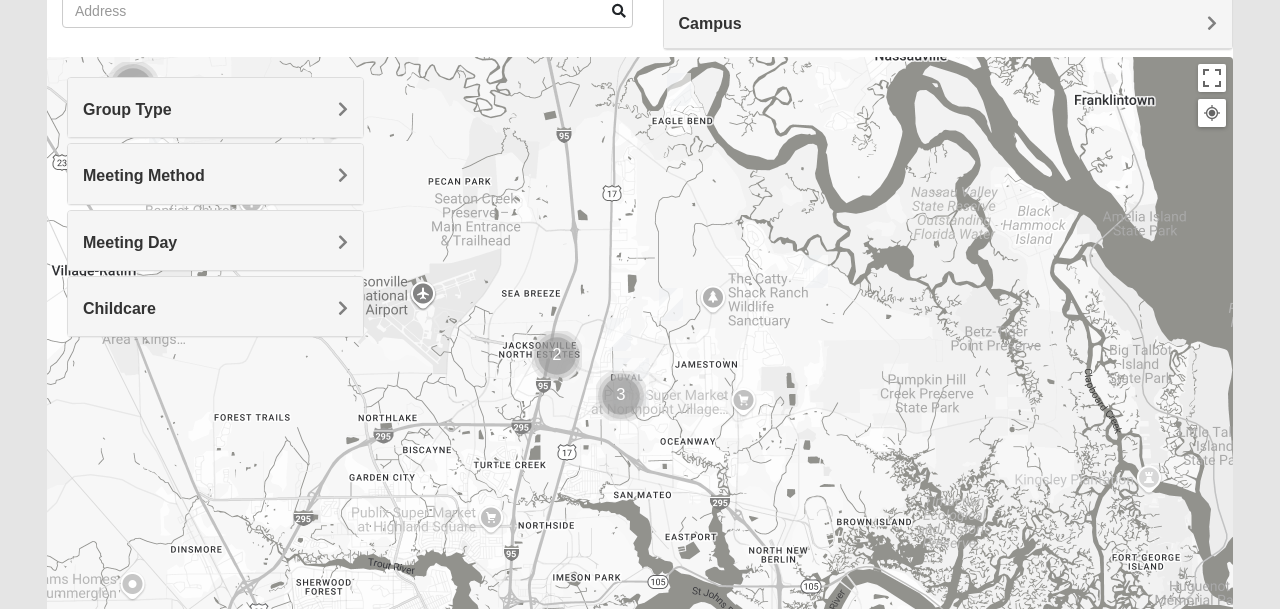 click at bounding box center [679, 89] 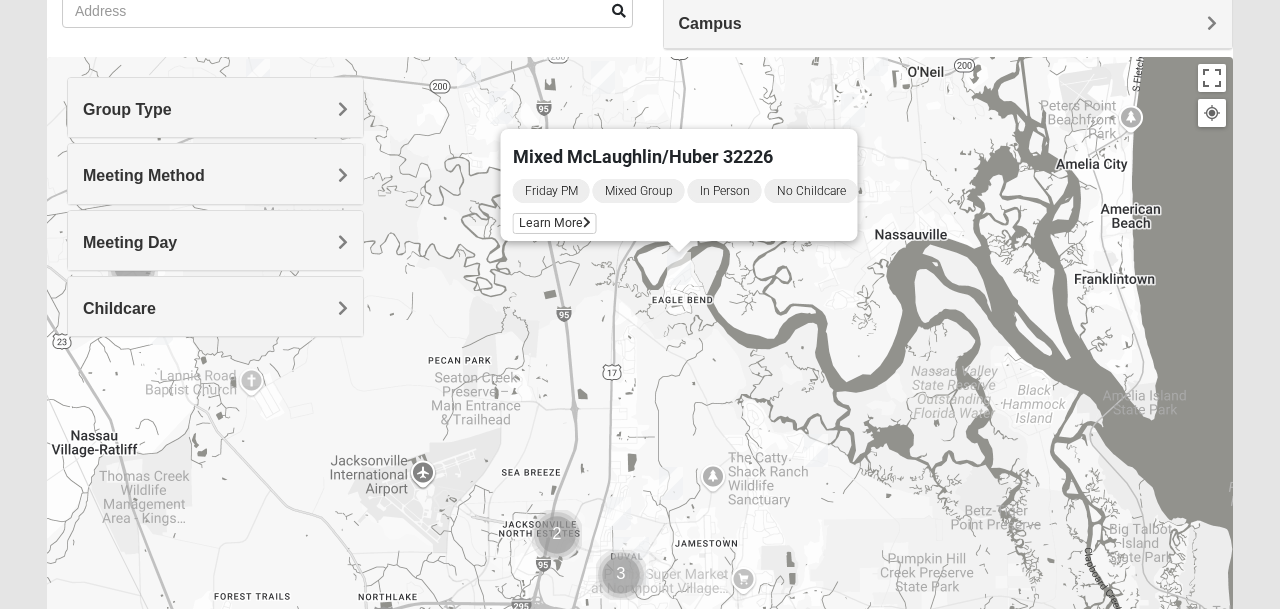 click on "Mixed McLaughlin/Huber 32226          Friday PM      Mixed Group      In Person      No Childcare Learn More" at bounding box center (640, 457) 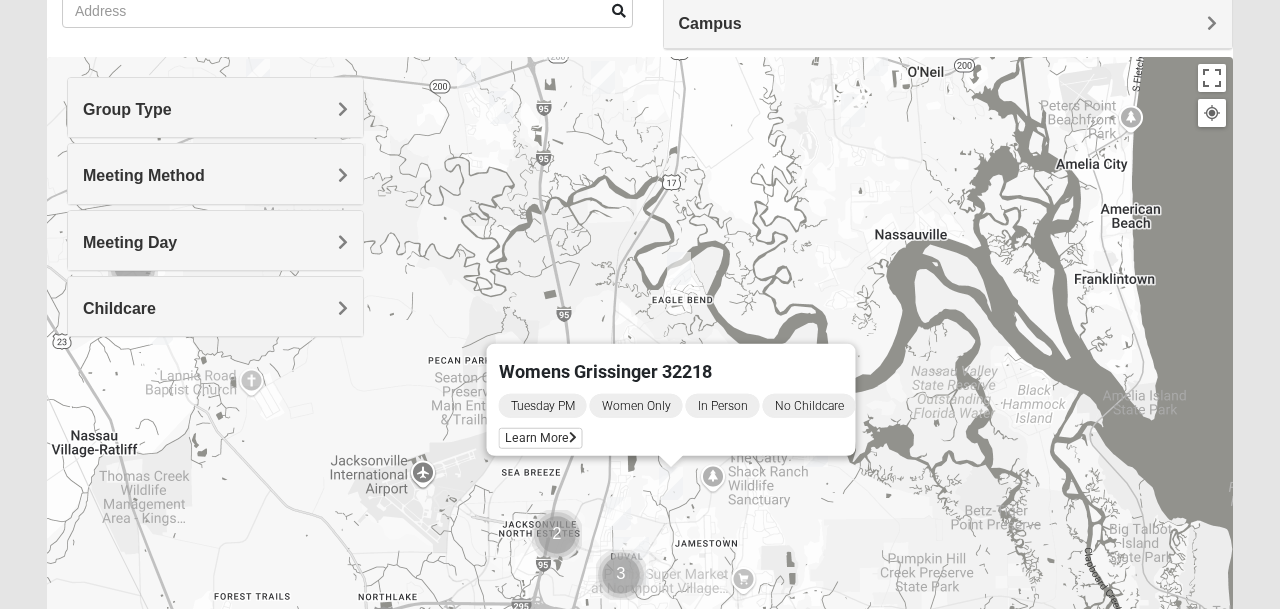 click on "Womens Grissinger 32218          Tuesday PM      Women Only      In Person      No Childcare Learn More" at bounding box center (640, 457) 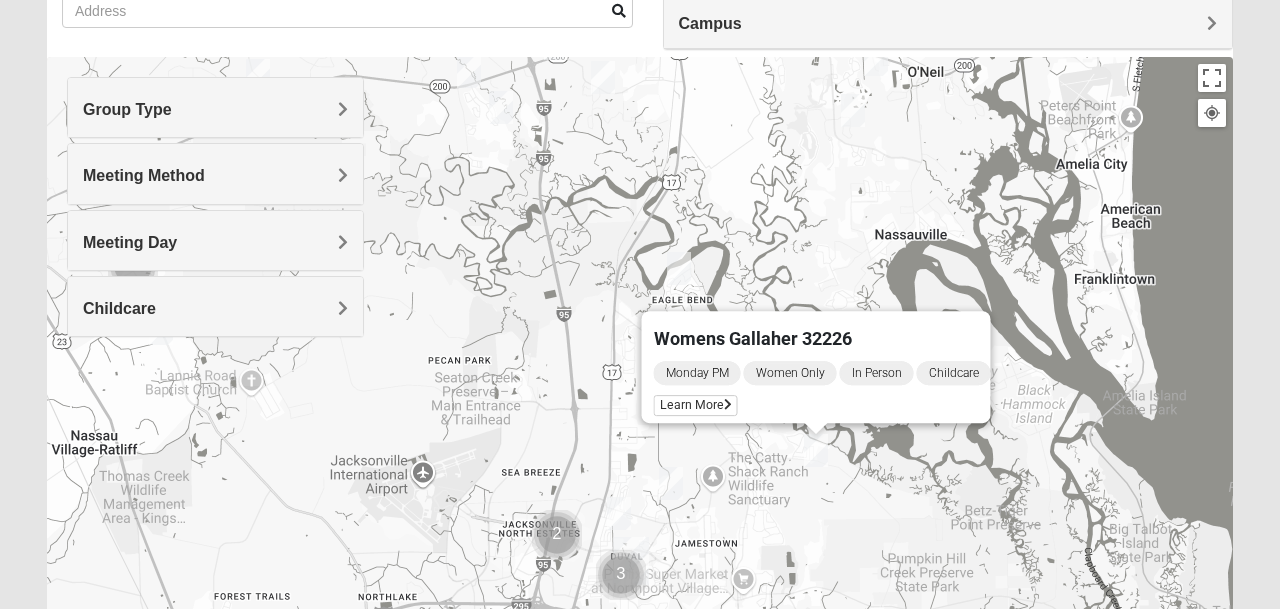 click at bounding box center [619, 513] 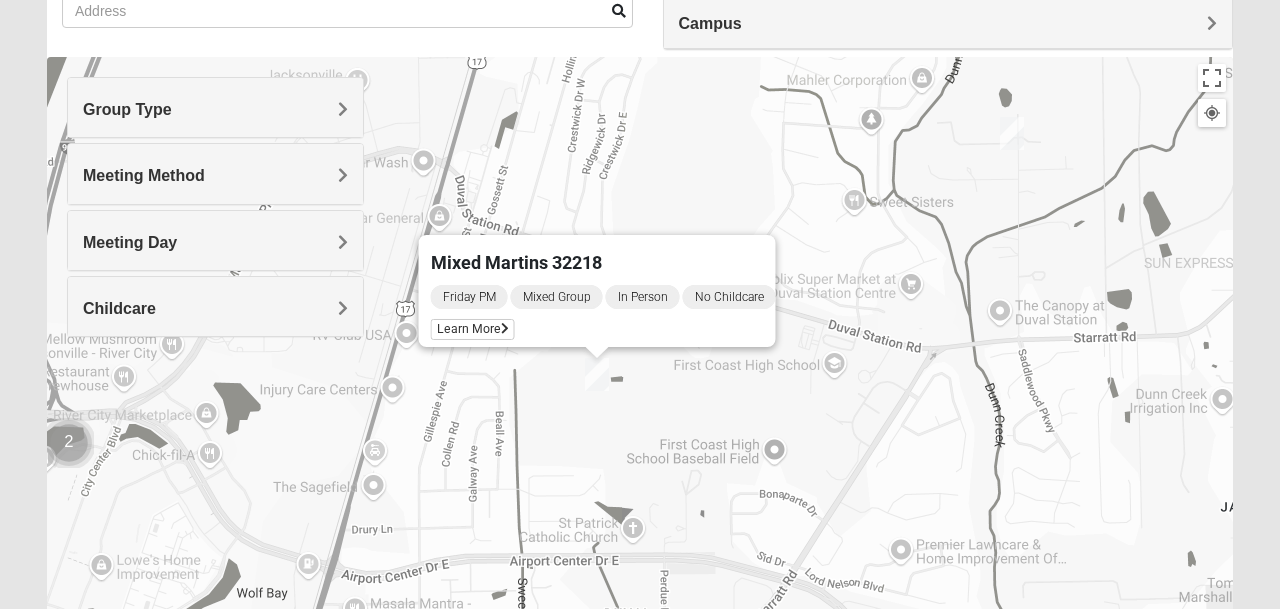 drag, startPoint x: 787, startPoint y: 486, endPoint x: 815, endPoint y: 261, distance: 226.73553 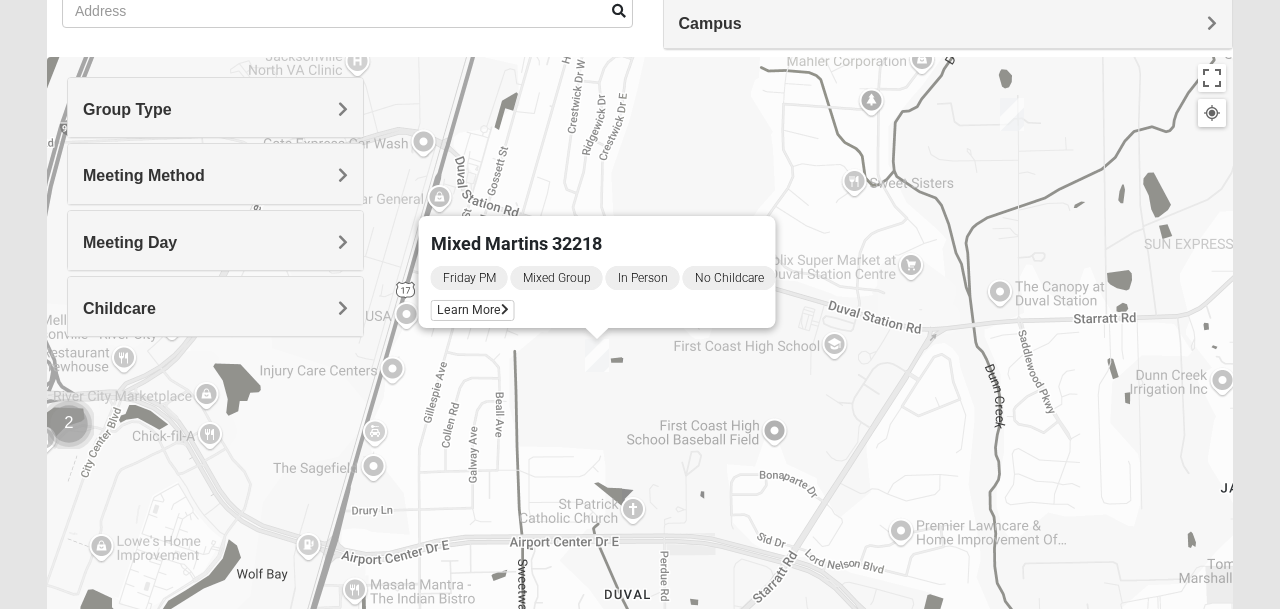 click on "Mixed Martins 32218          Friday PM      Mixed Group      In Person      No Childcare Learn More" at bounding box center (640, 457) 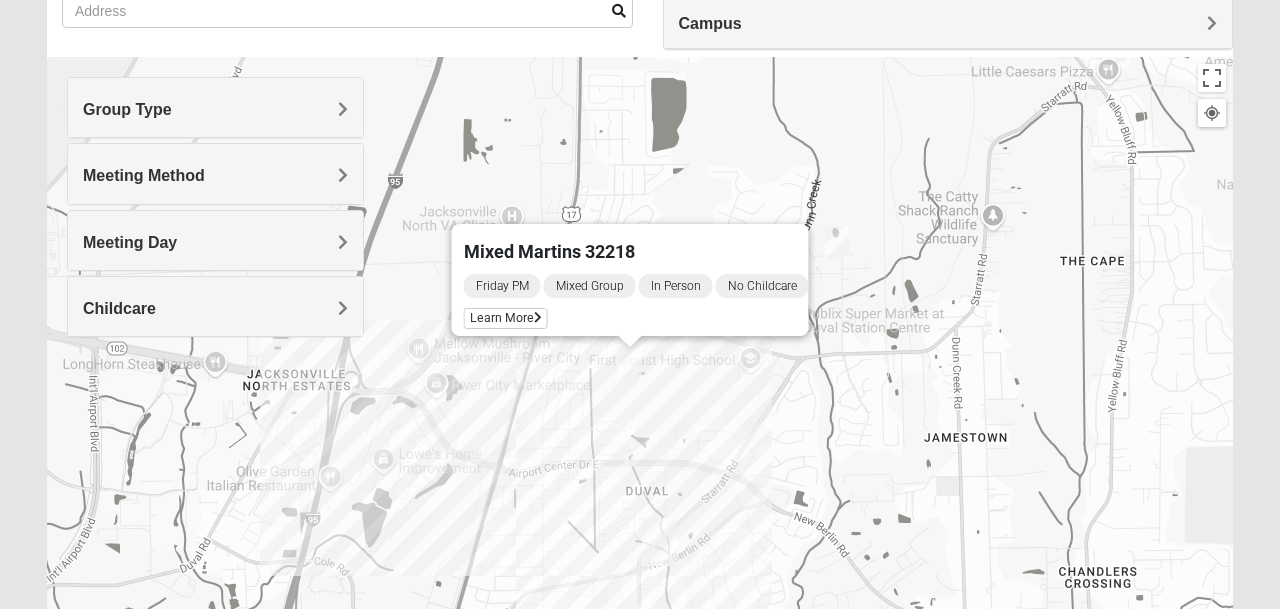 click on "Mixed Martins 32218          Friday PM      Mixed Group      In Person      No Childcare Learn More" at bounding box center (640, 457) 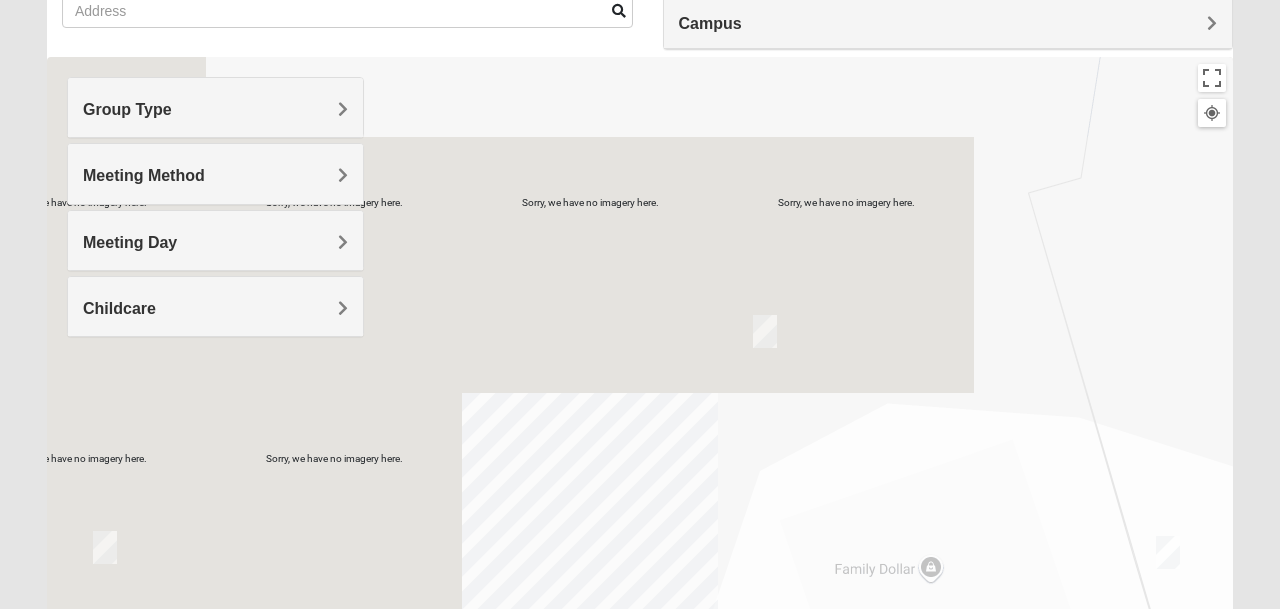 click at bounding box center (765, 331) 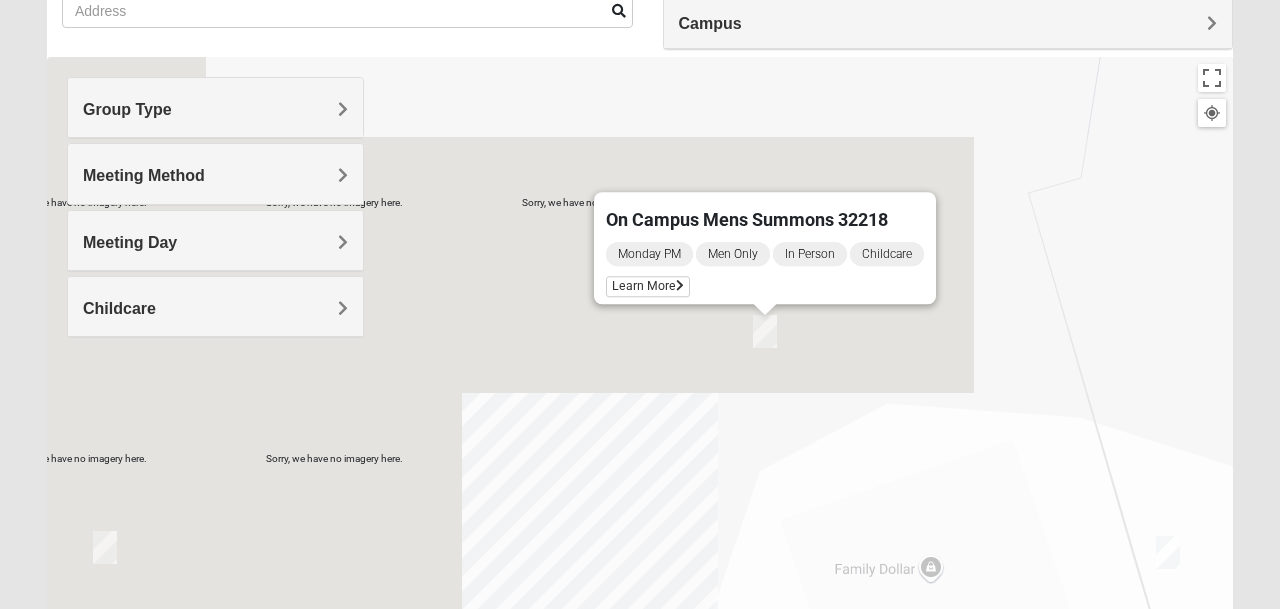 click at bounding box center [1168, 552] 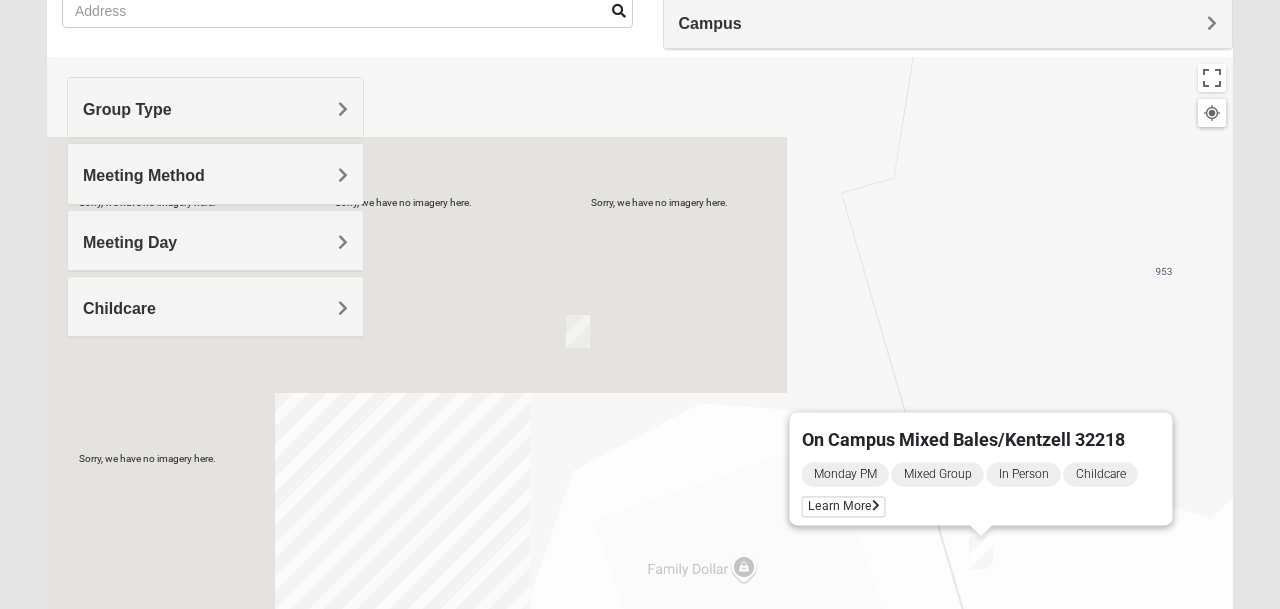 click at bounding box center (578, 331) 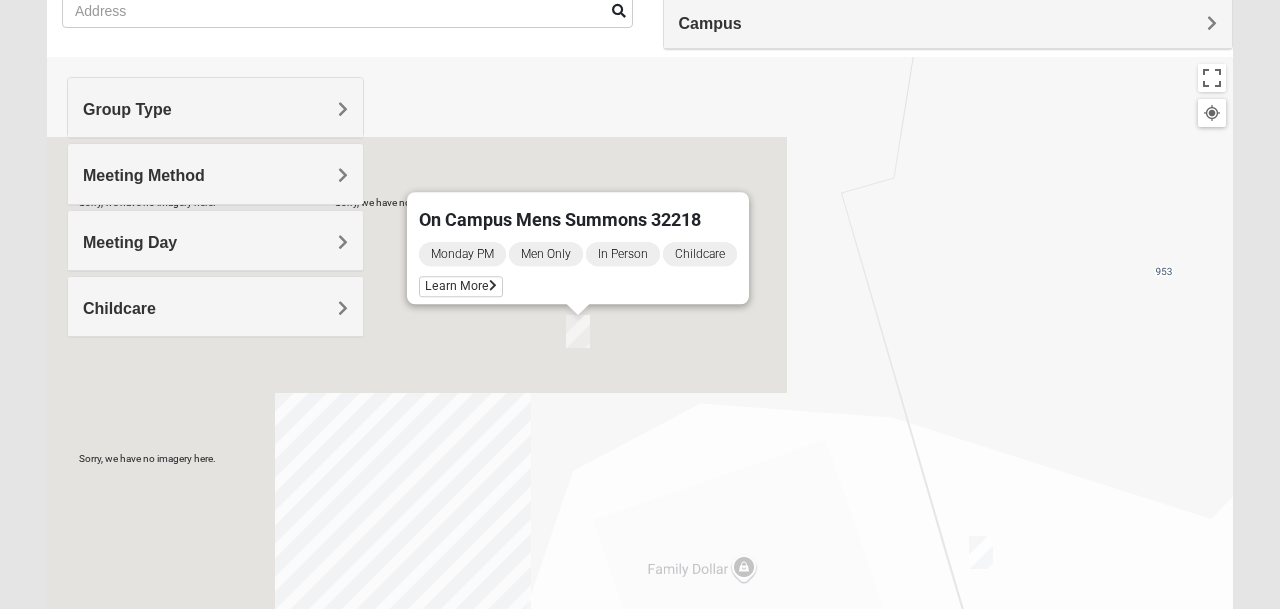 click at bounding box center [981, 552] 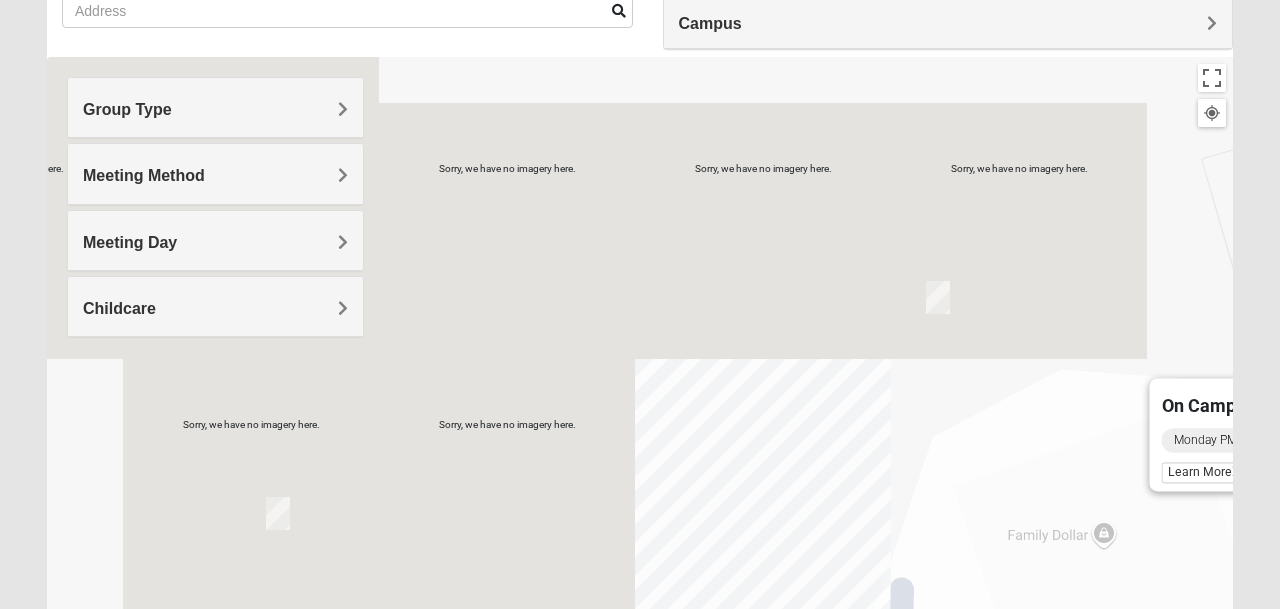 drag, startPoint x: 608, startPoint y: 512, endPoint x: 976, endPoint y: 476, distance: 369.75668 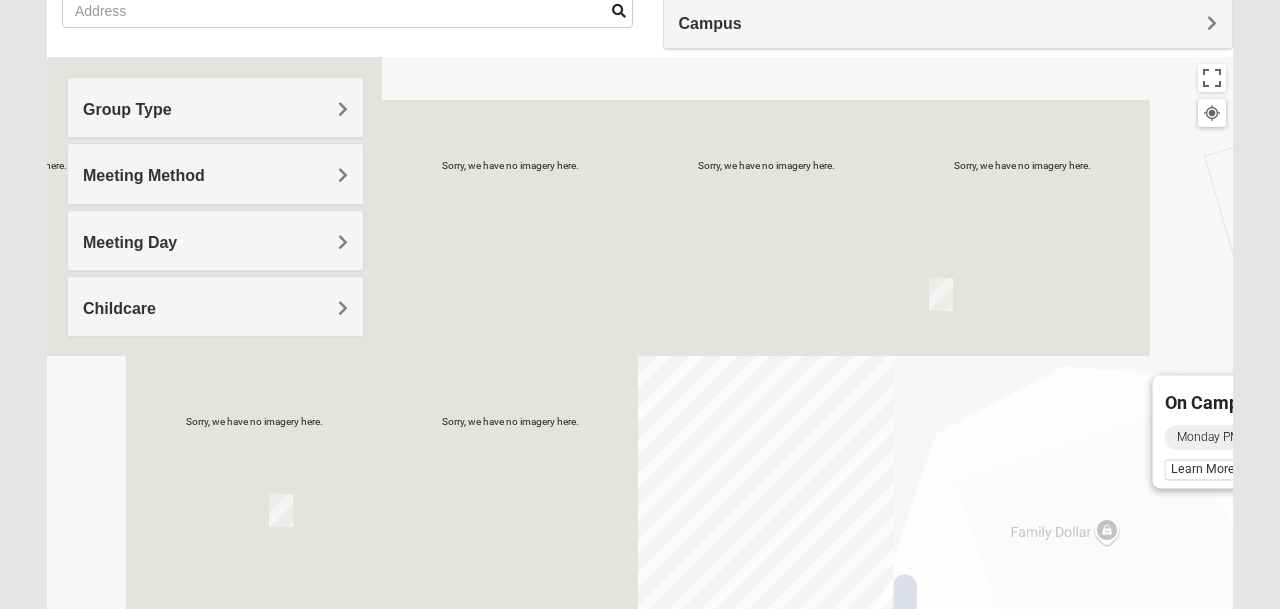 click at bounding box center (281, 510) 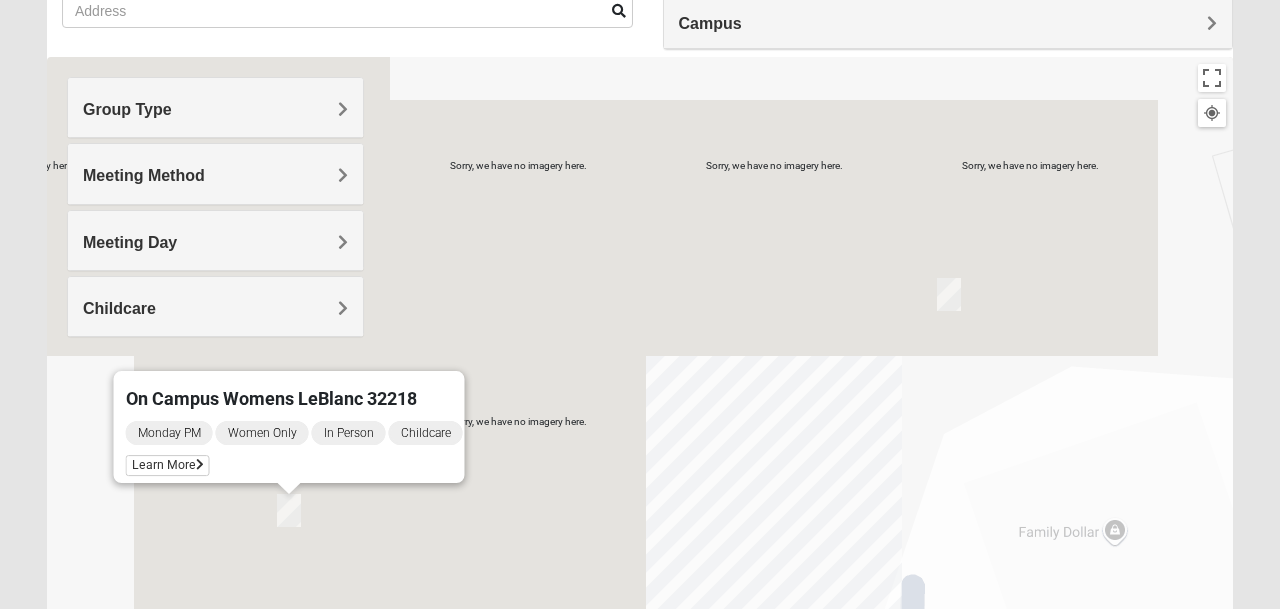 click on "On Campus Womens LeBlanc 32218          Monday PM      Women Only      In Person      Childcare Learn More" at bounding box center [640, 457] 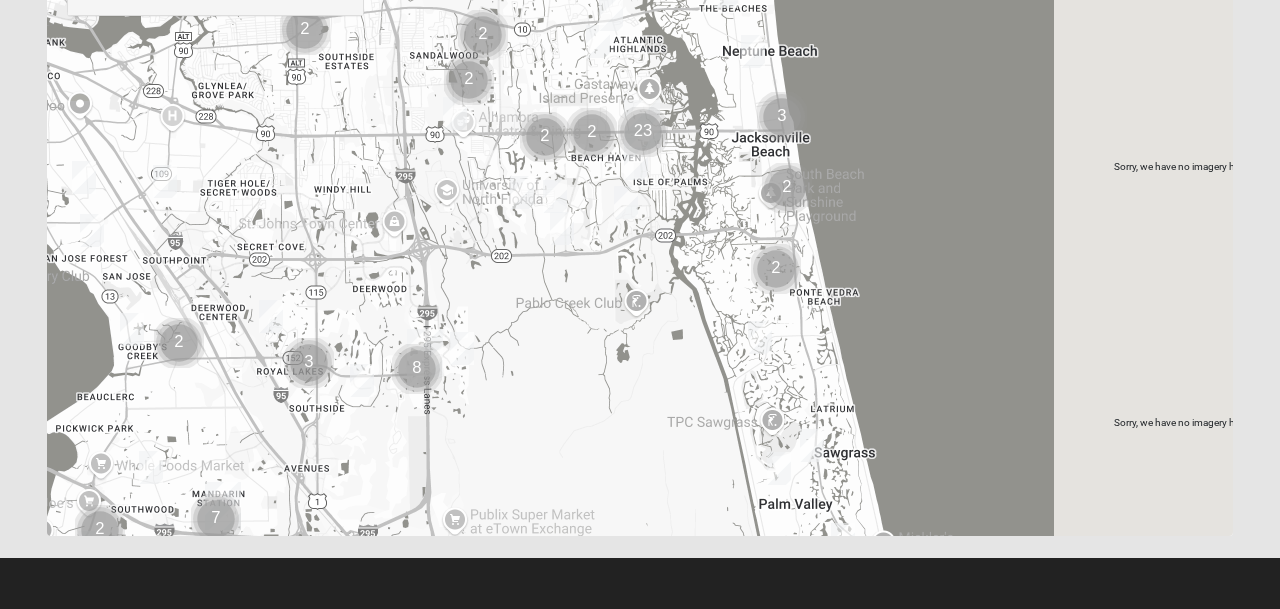 scroll, scrollTop: 492, scrollLeft: 0, axis: vertical 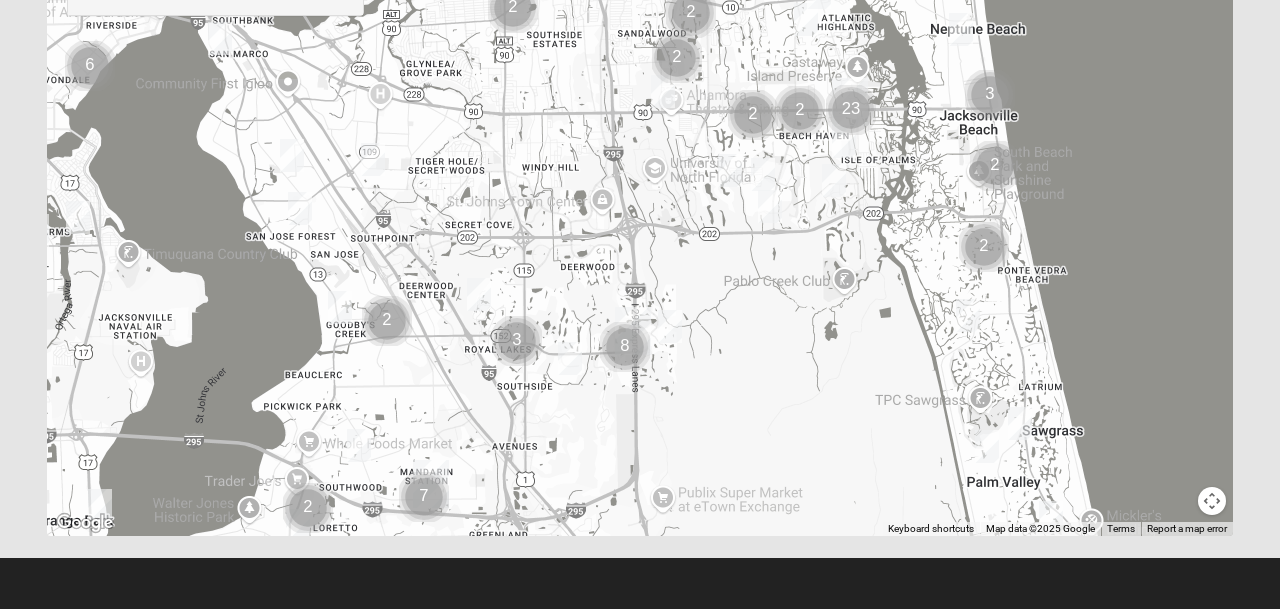 drag, startPoint x: 892, startPoint y: 242, endPoint x: 1102, endPoint y: 220, distance: 211.14923 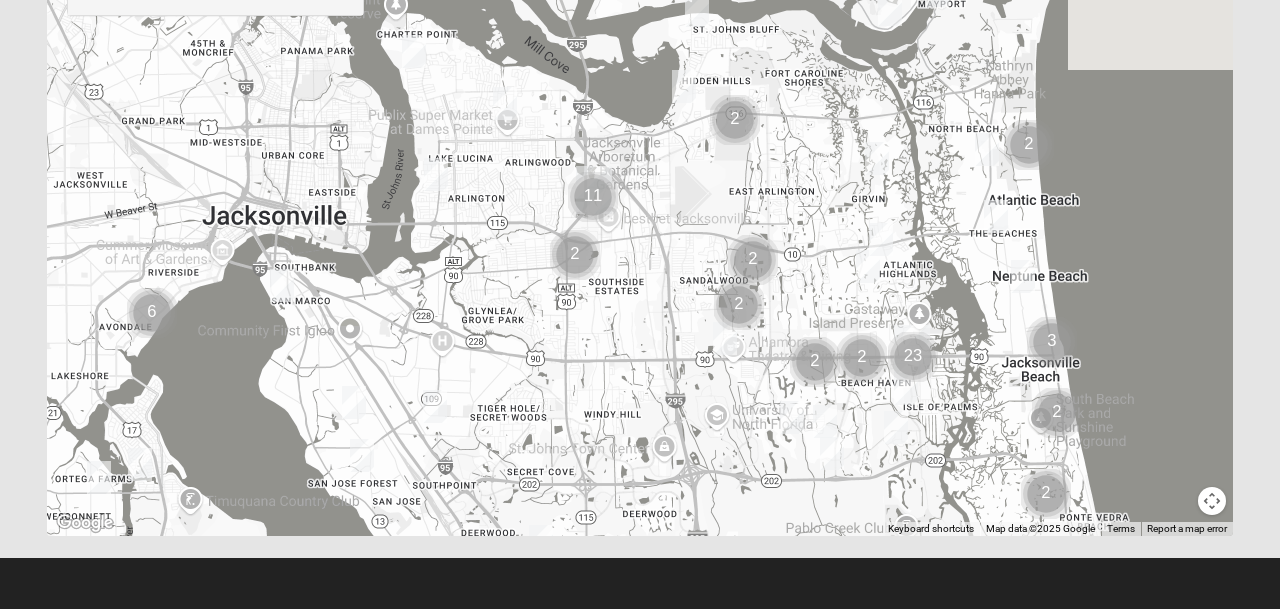 drag, startPoint x: 606, startPoint y: 213, endPoint x: 674, endPoint y: 494, distance: 289.11072 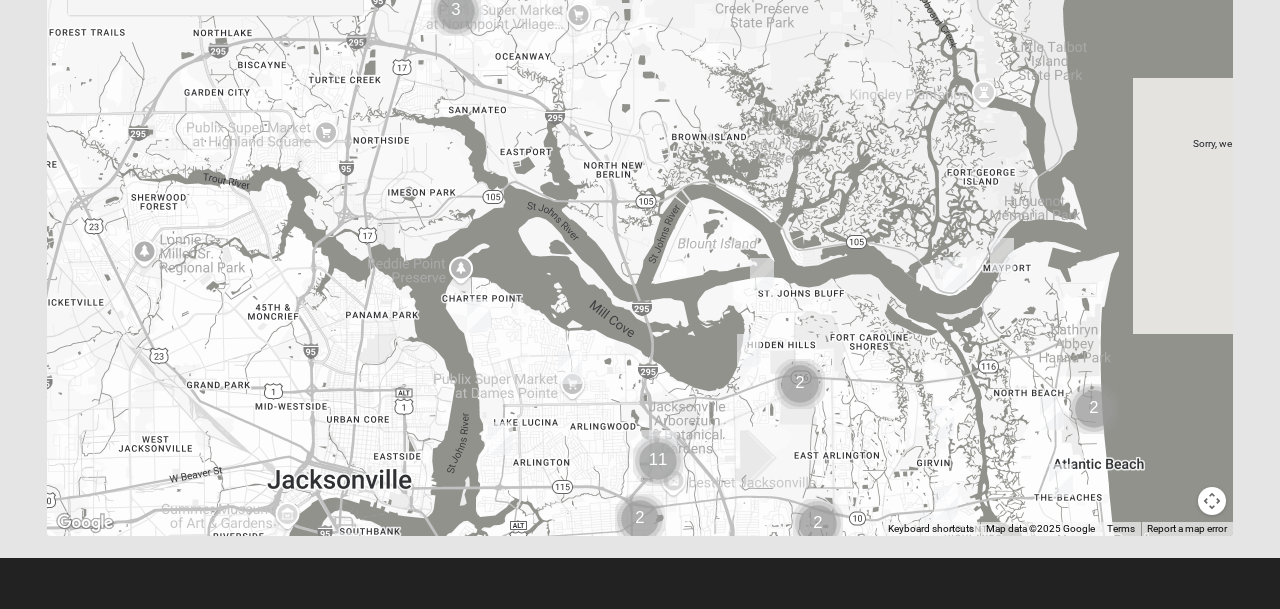 drag, startPoint x: 566, startPoint y: 118, endPoint x: 653, endPoint y: 451, distance: 344.17728 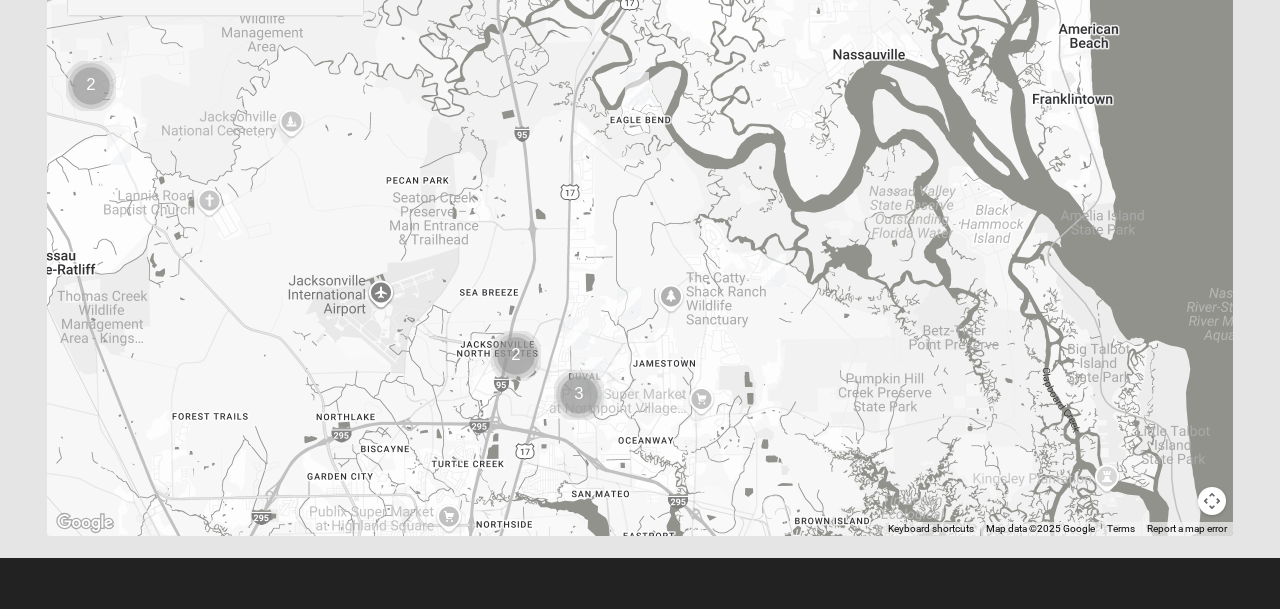 drag, startPoint x: 603, startPoint y: 213, endPoint x: 699, endPoint y: 489, distance: 292.2191 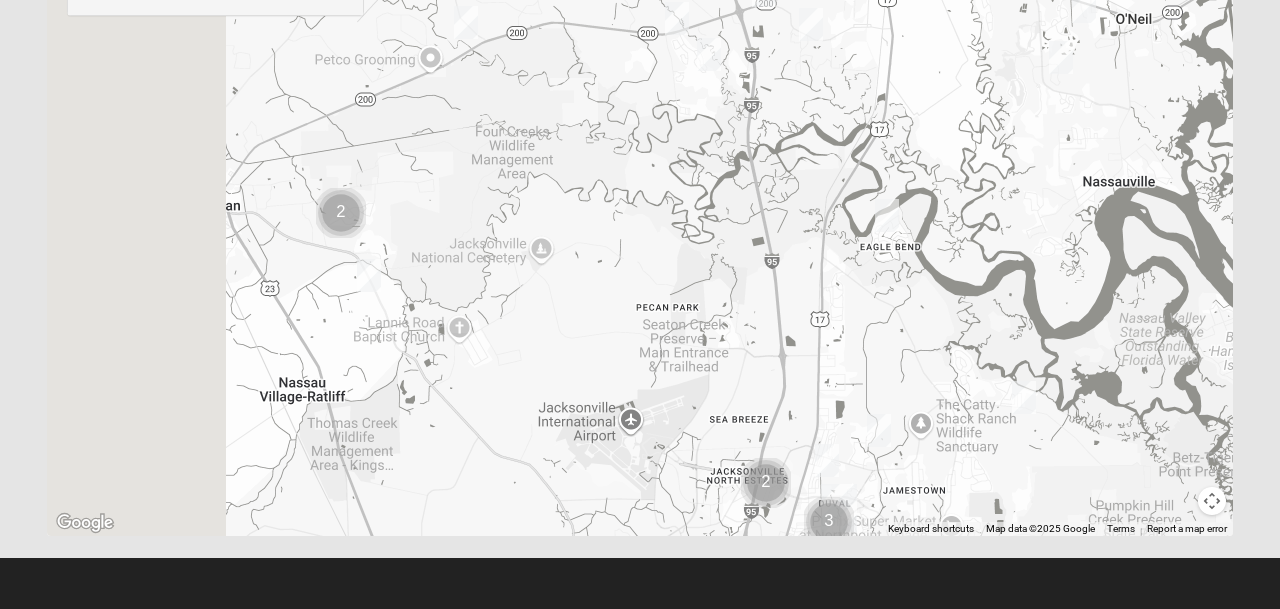 drag, startPoint x: 393, startPoint y: 97, endPoint x: 660, endPoint y: 205, distance: 288.01562 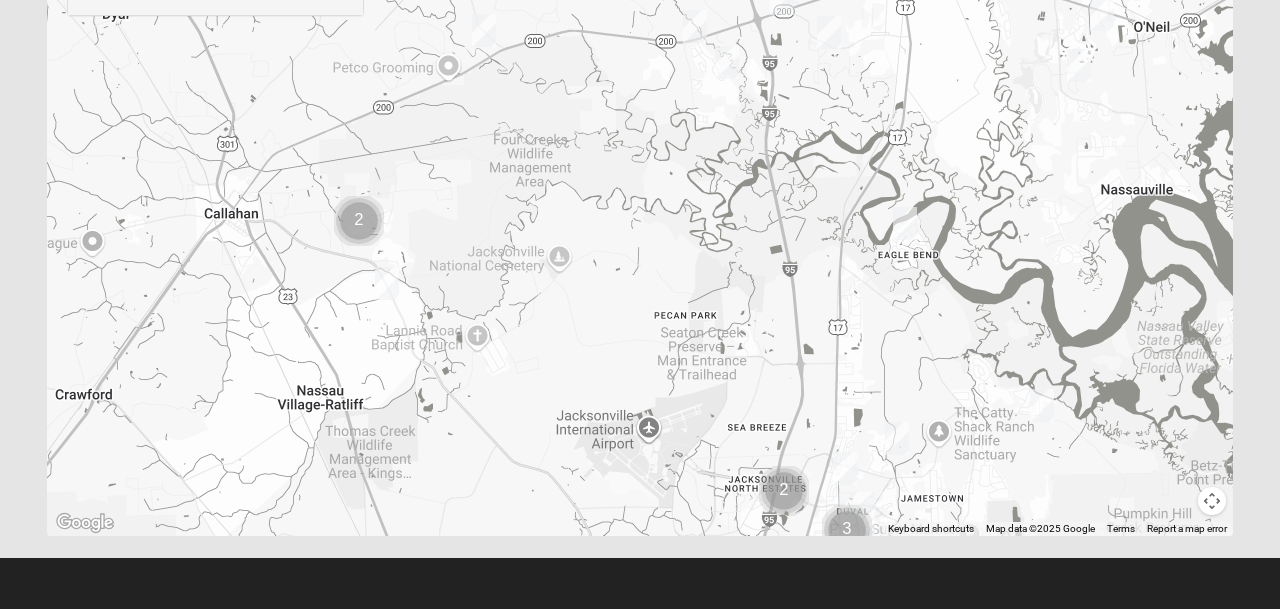 click at bounding box center [387, 283] 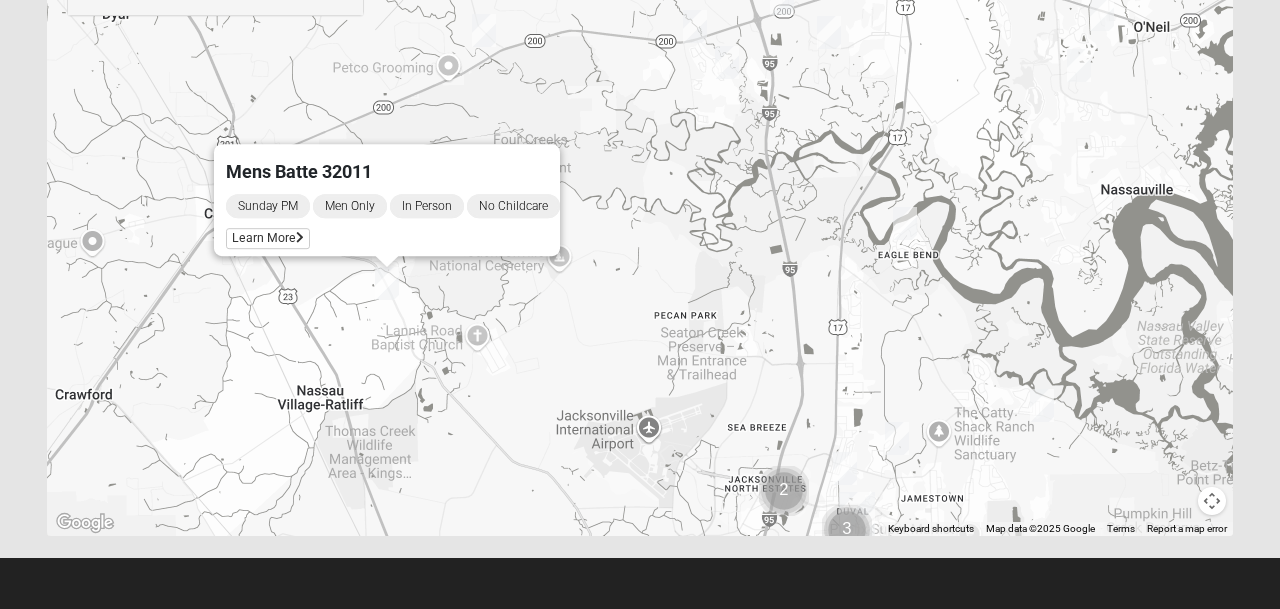 click on "Mens Batte 32011          Sunday PM      Men Only      In Person      No Childcare Learn More" at bounding box center (640, 136) 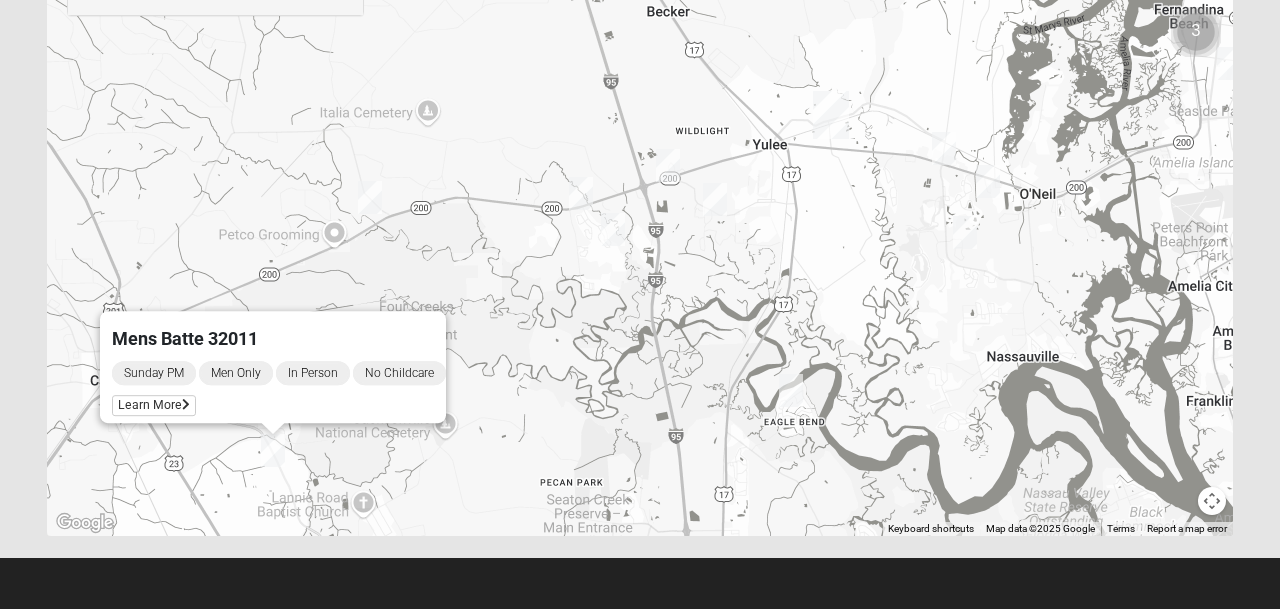 drag, startPoint x: 730, startPoint y: 147, endPoint x: 612, endPoint y: 321, distance: 210.23796 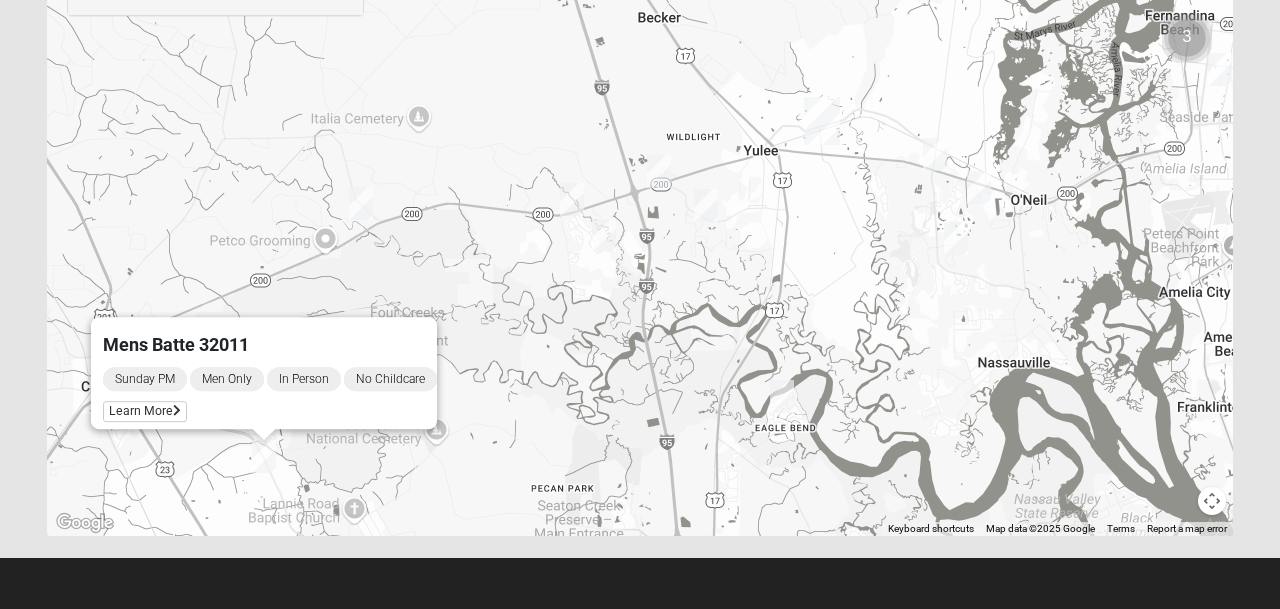 click at bounding box center [659, 171] 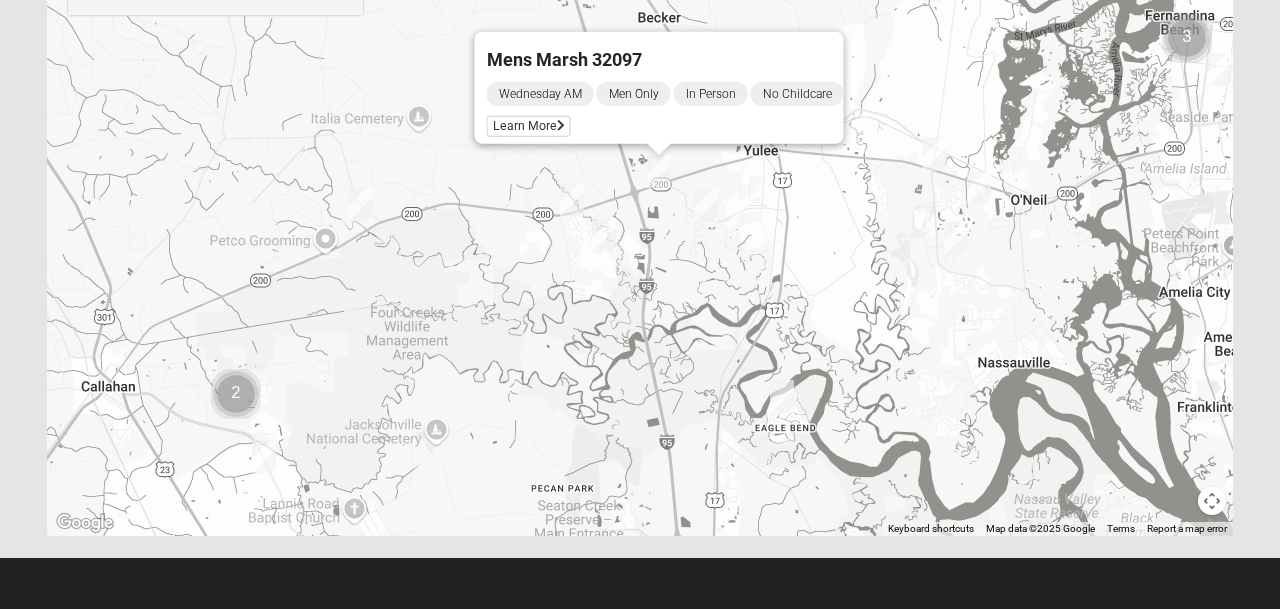 click at bounding box center [572, 199] 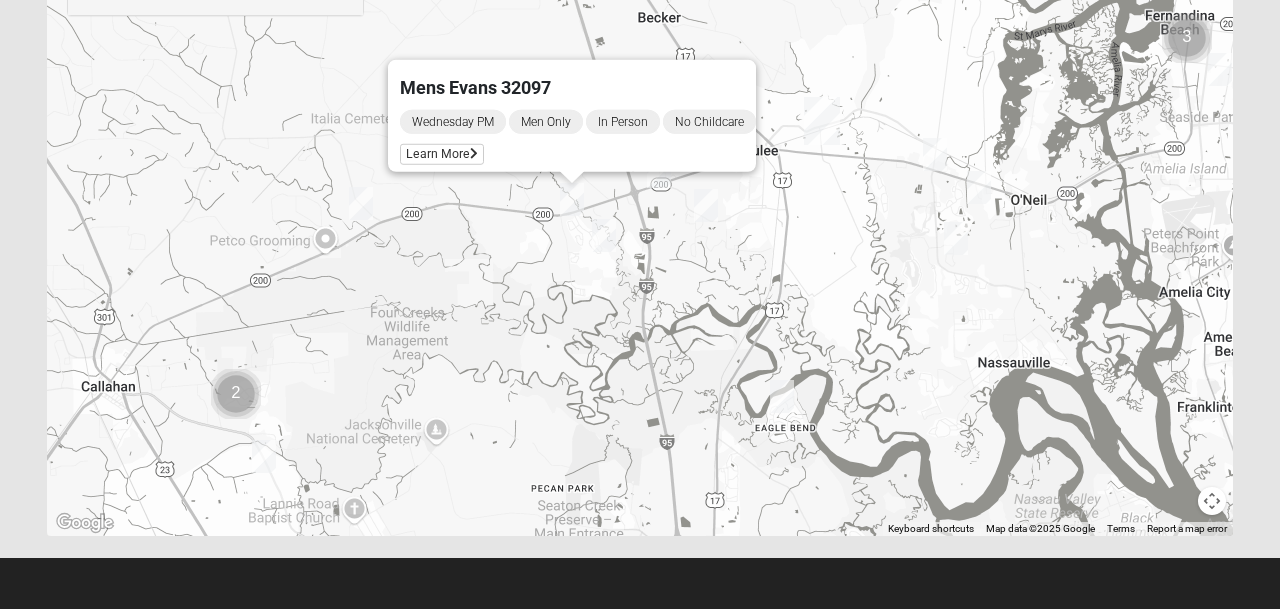 click at bounding box center (935, 154) 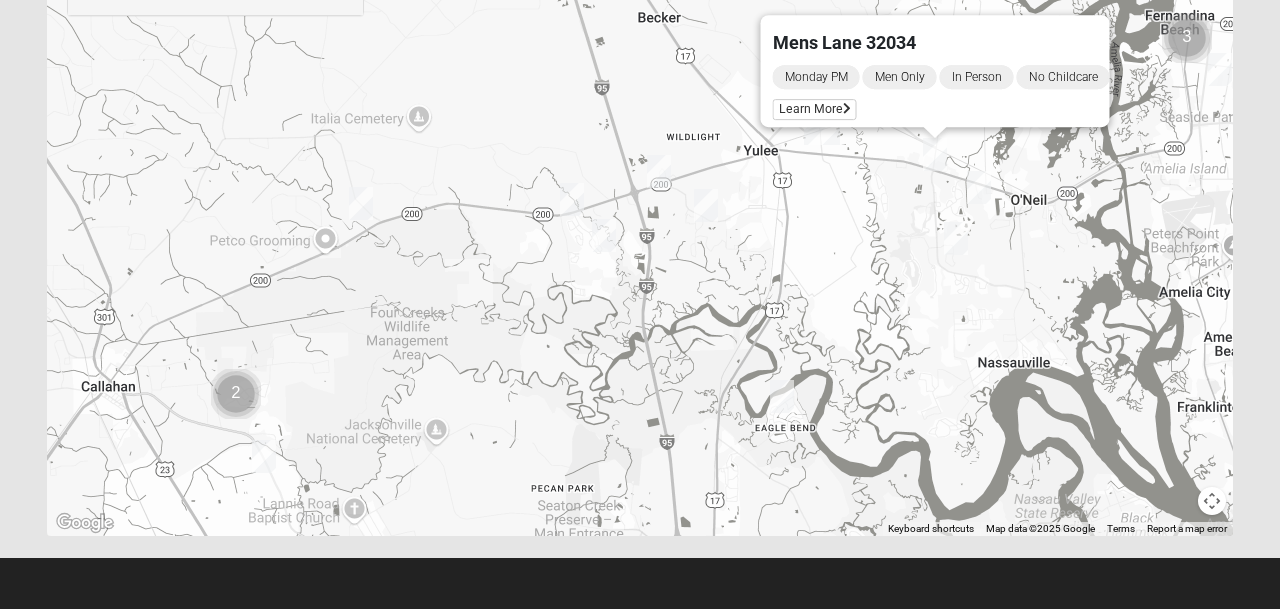 click at bounding box center [956, 238] 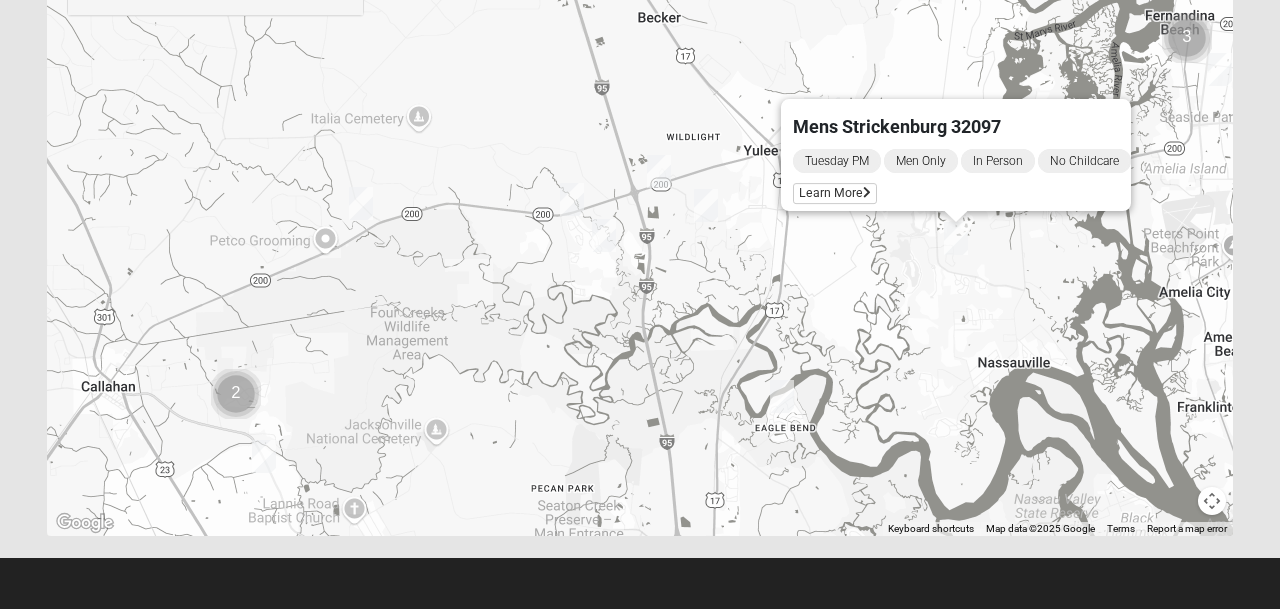 click on "Mens Strickenburg 32097          Tuesday PM      Men Only      In Person      No Childcare Learn More" at bounding box center [640, 136] 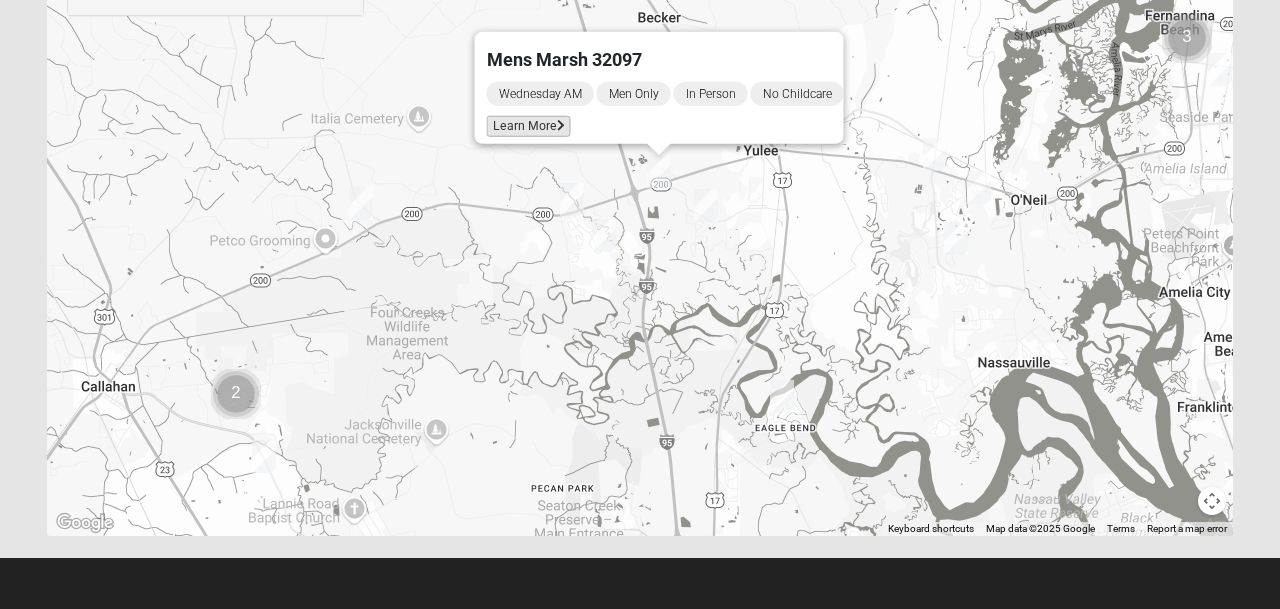 click on "Learn More" at bounding box center [529, 126] 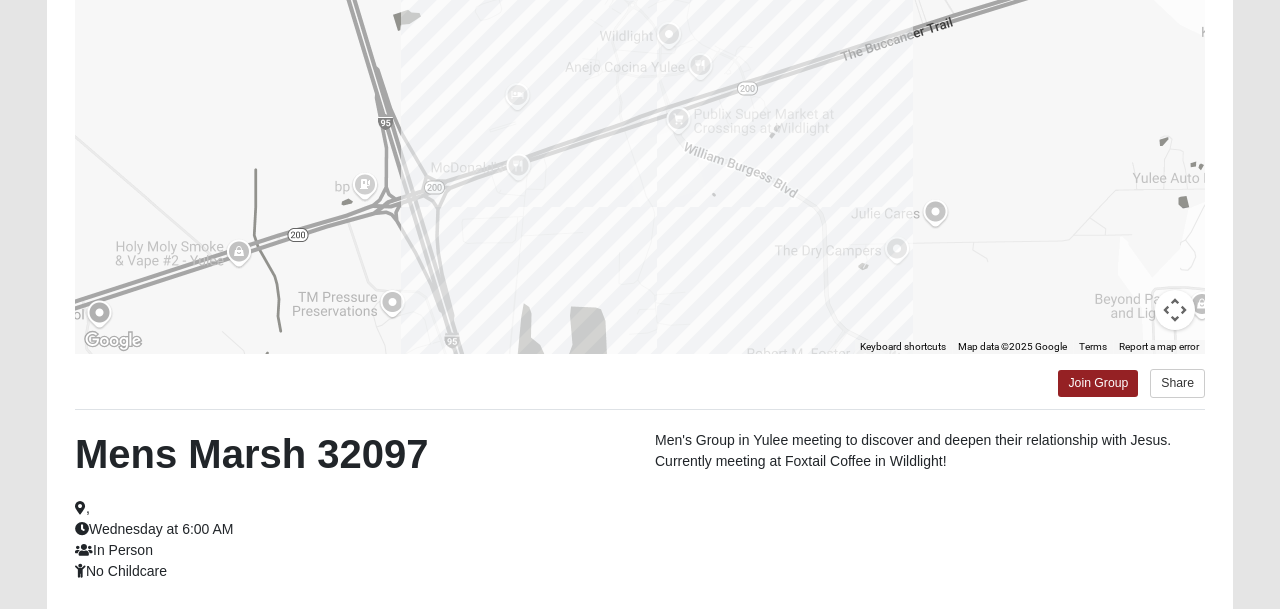 scroll, scrollTop: 269, scrollLeft: 0, axis: vertical 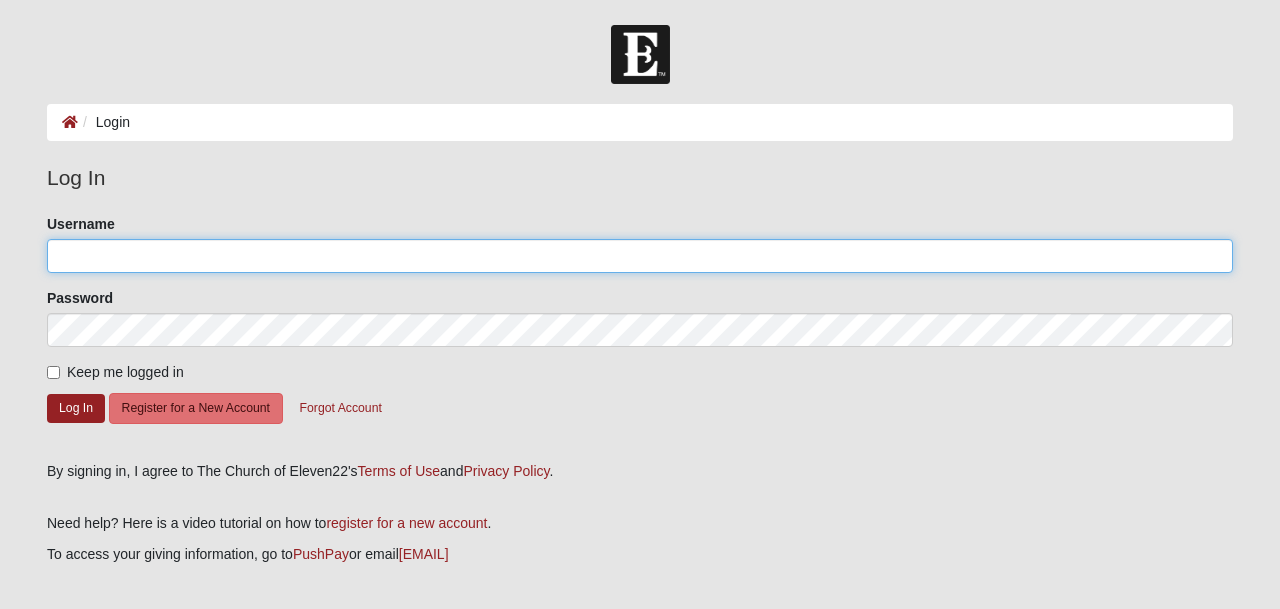 type on "[USERNAME]" 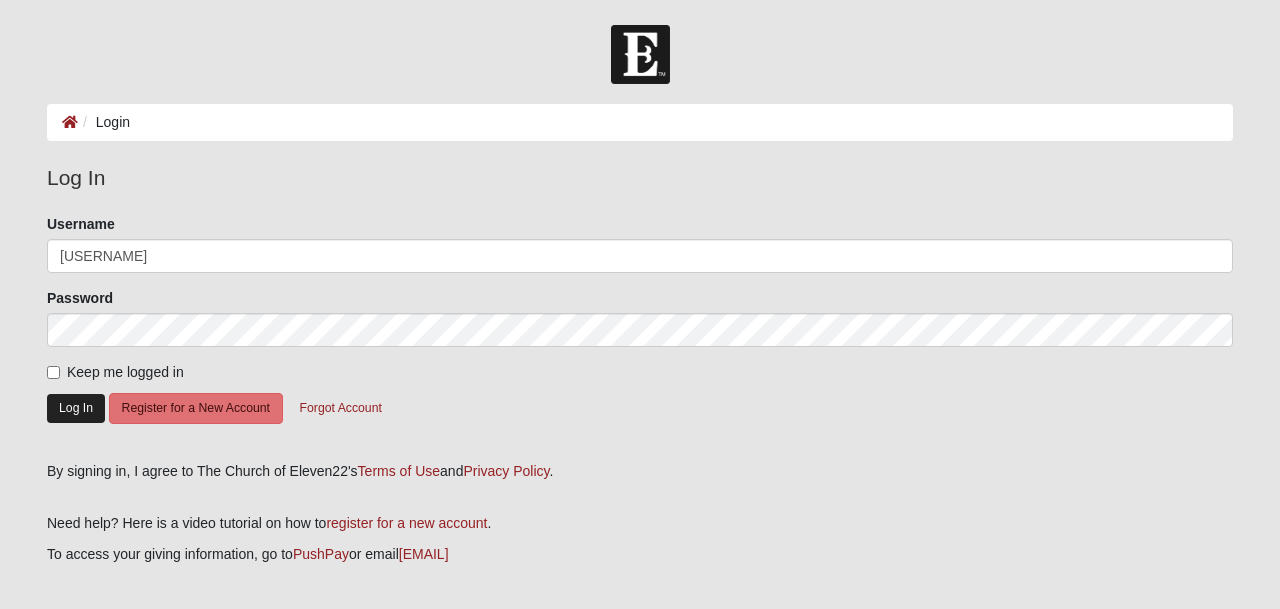 click on "Log In" 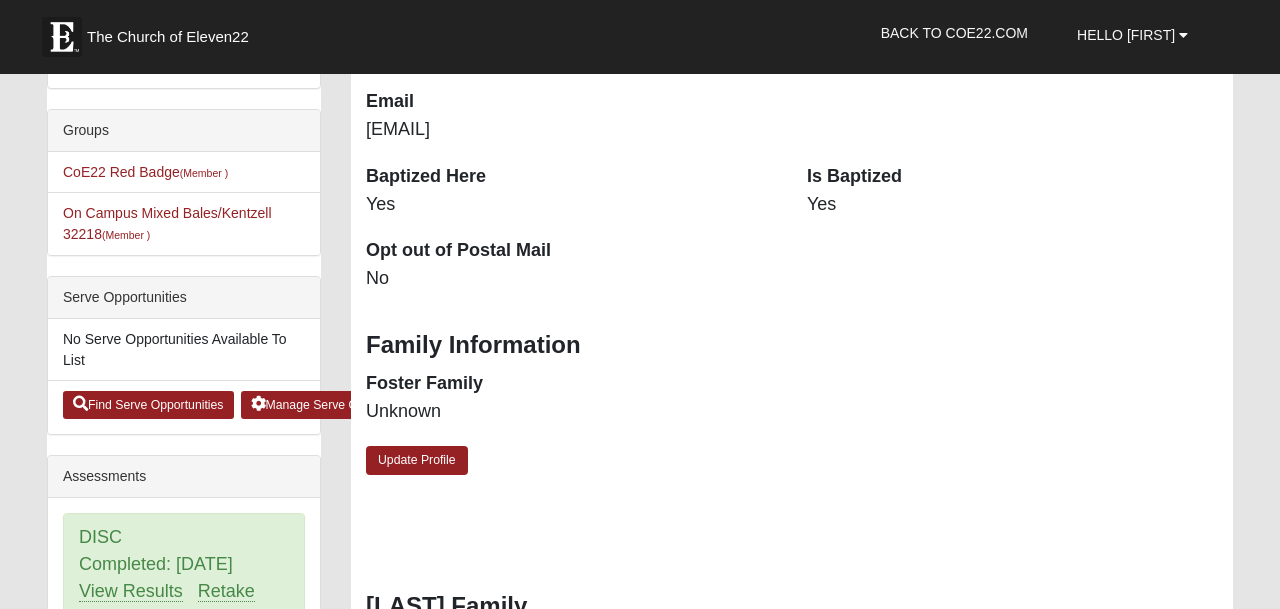 scroll, scrollTop: 473, scrollLeft: 0, axis: vertical 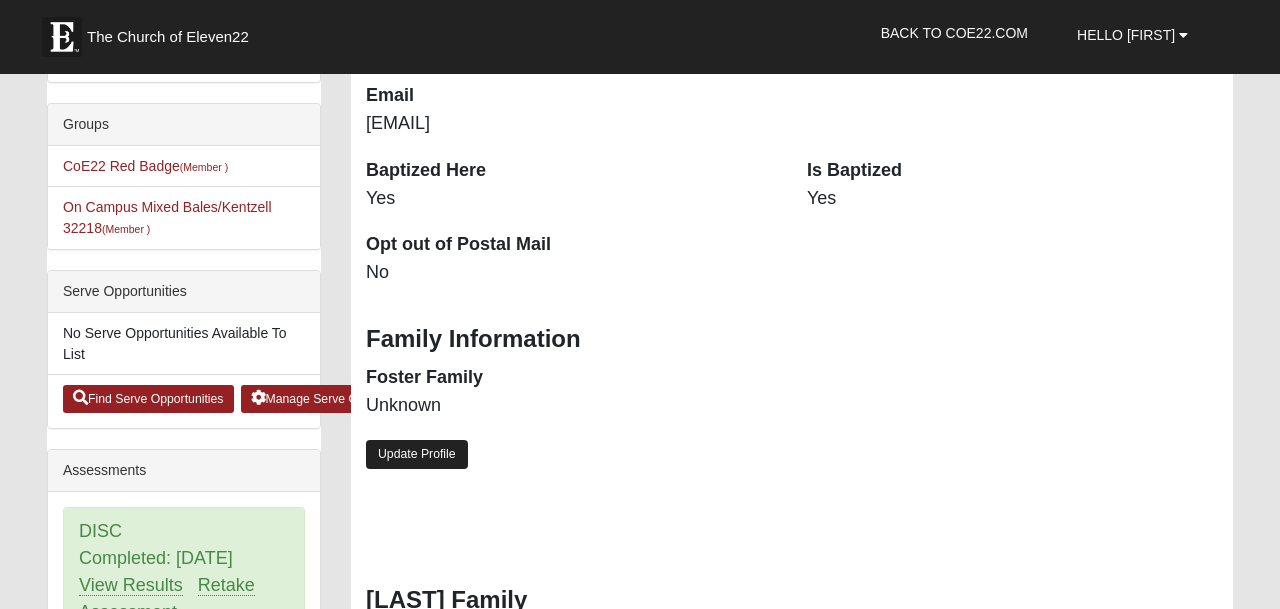 click on "Update Profile" at bounding box center (417, 454) 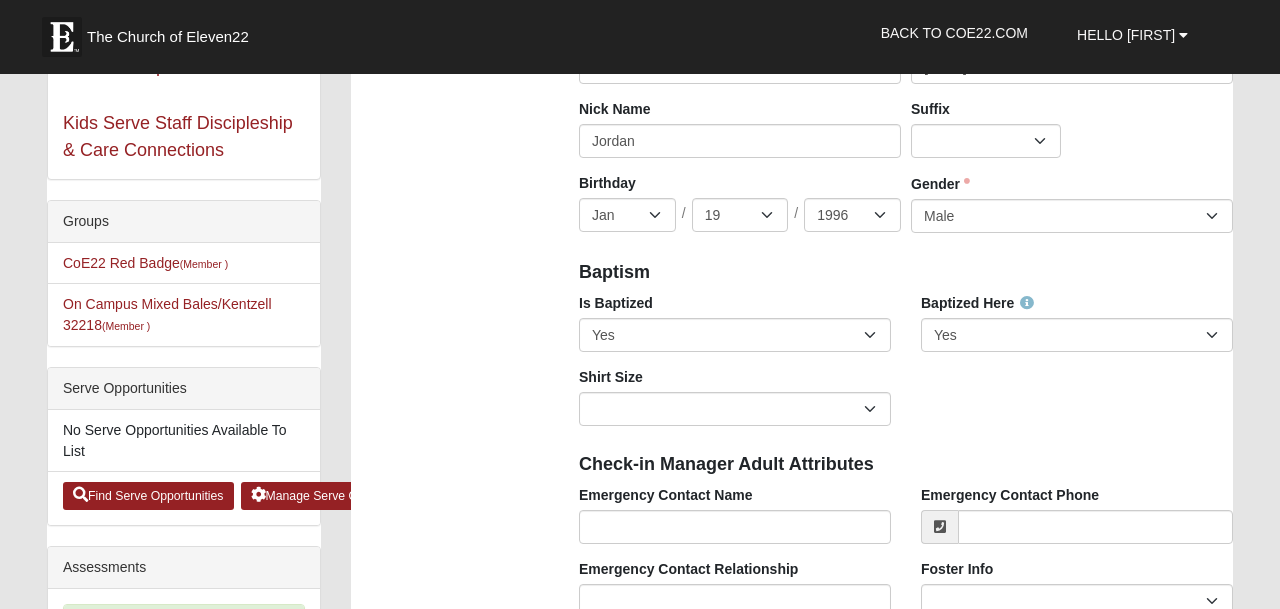 scroll, scrollTop: 374, scrollLeft: 0, axis: vertical 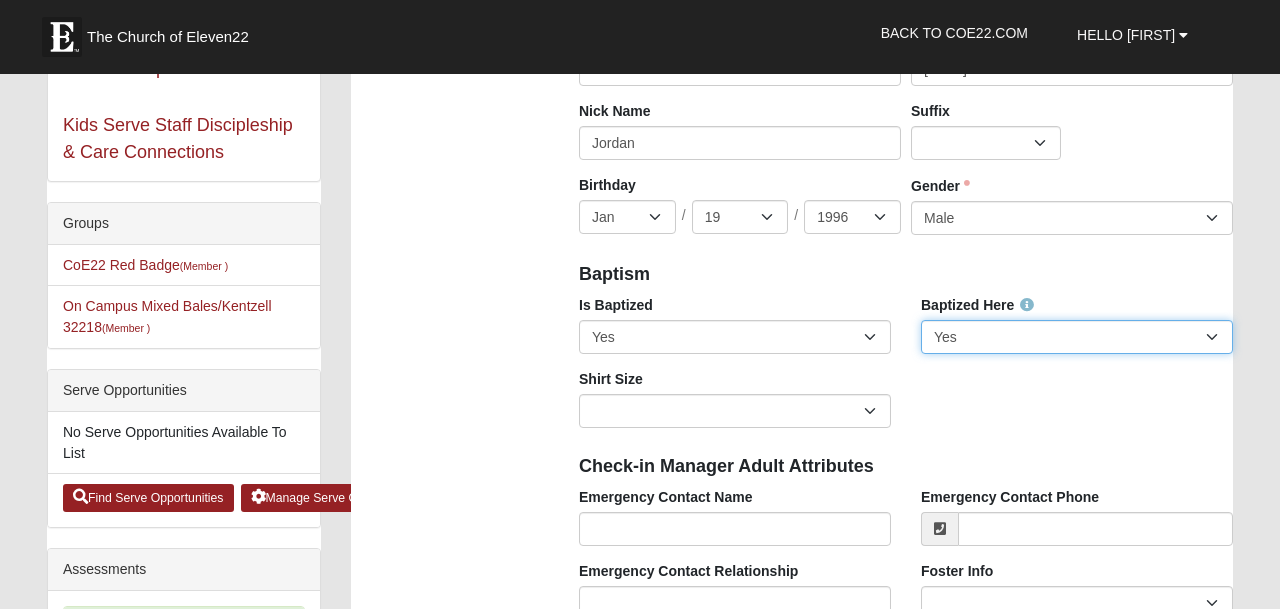 click on "No
Yes" at bounding box center (1077, 337) 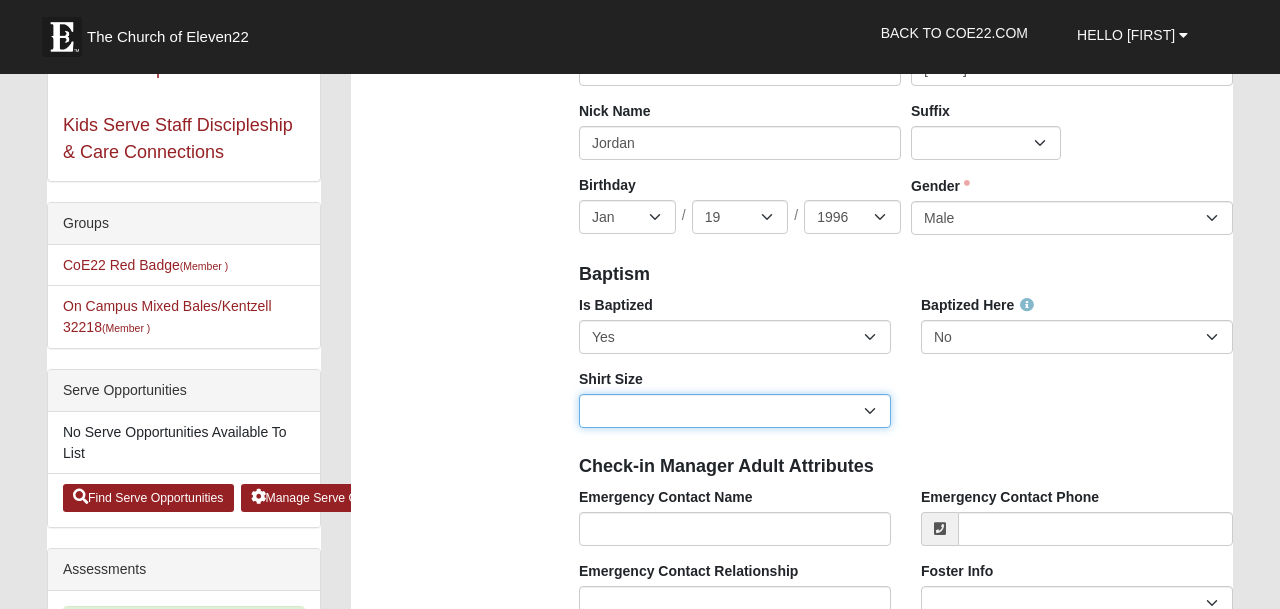 select on "Adult XXL" 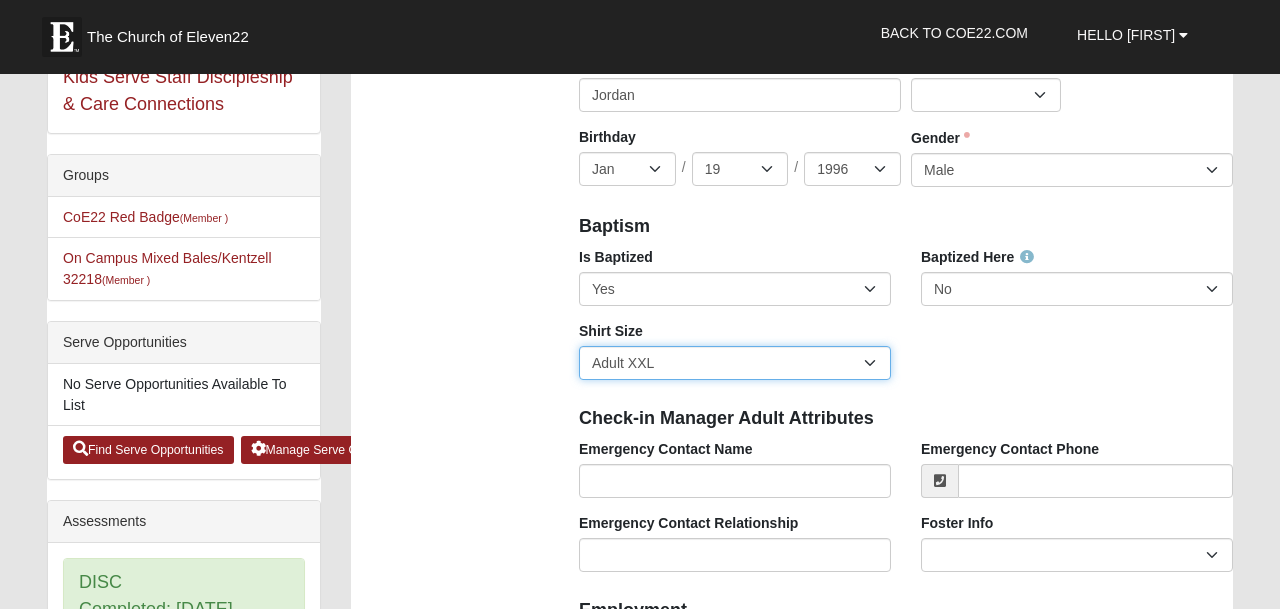 scroll, scrollTop: 429, scrollLeft: 0, axis: vertical 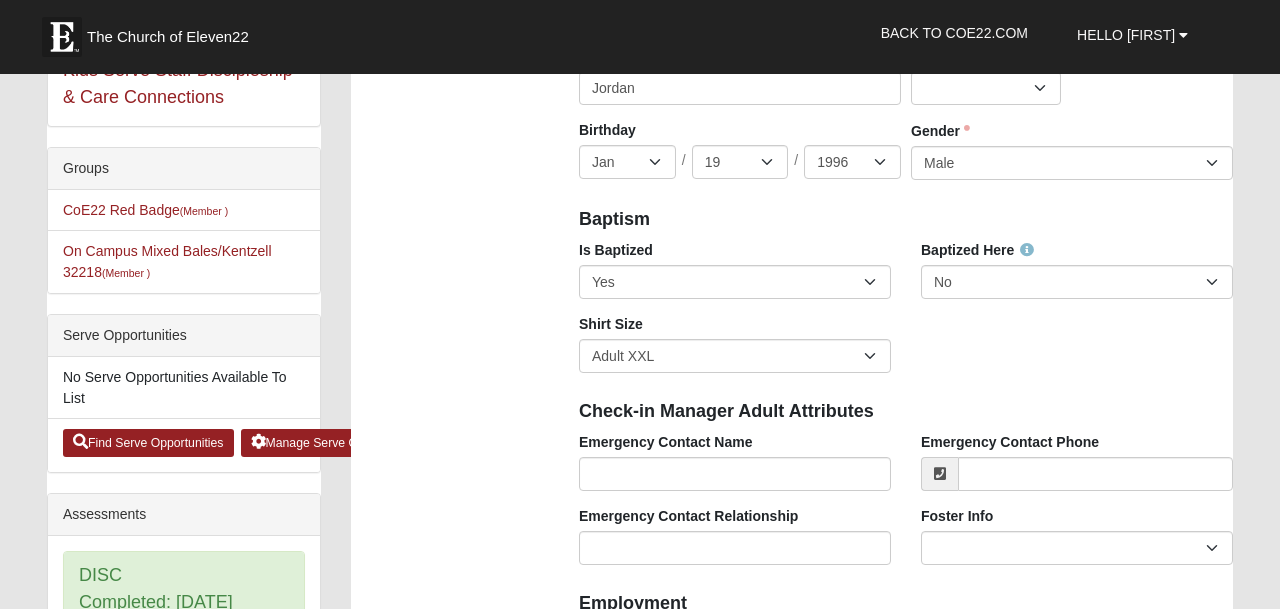 click on "Photo
Family Information
Campus
Arlington
Baymeadows
Eleven22 Online
Fleming Island
Jesup
Mandarin
North Jax
Orange Park
Outpost
Palatka (Coming Soon)
Ponte Vedra
San Pablo
St. Johns
St. Augustine (Coming Soon)
Wildlight
NONE
Personal Information
First Name" at bounding box center (792, 1112) 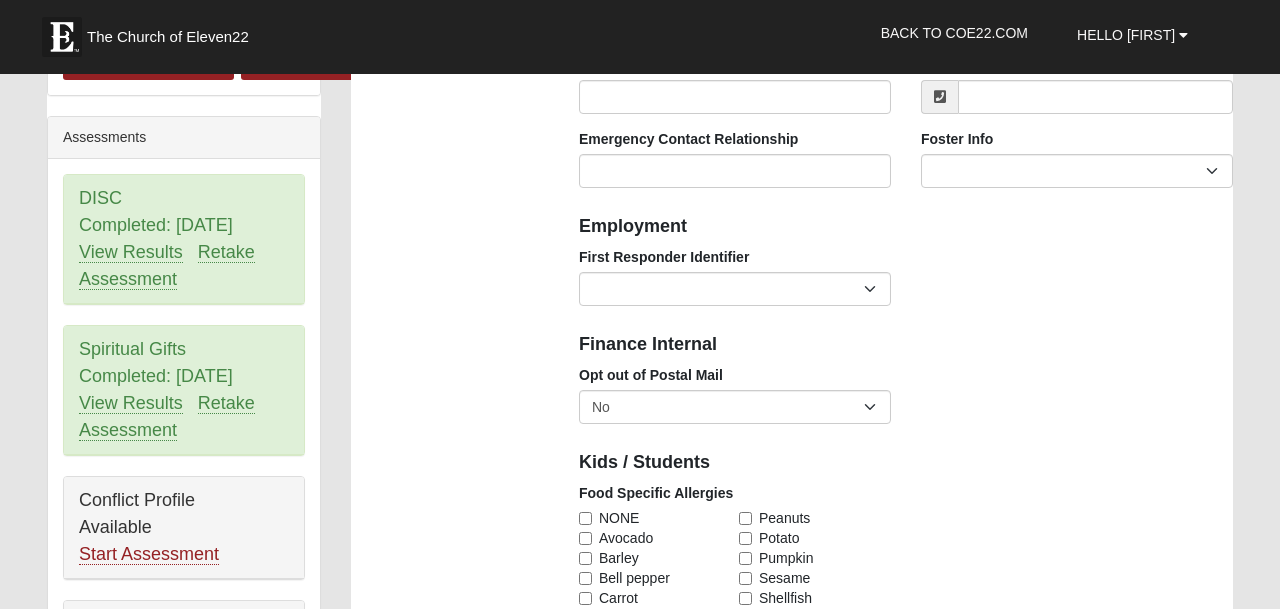 scroll, scrollTop: 823, scrollLeft: 0, axis: vertical 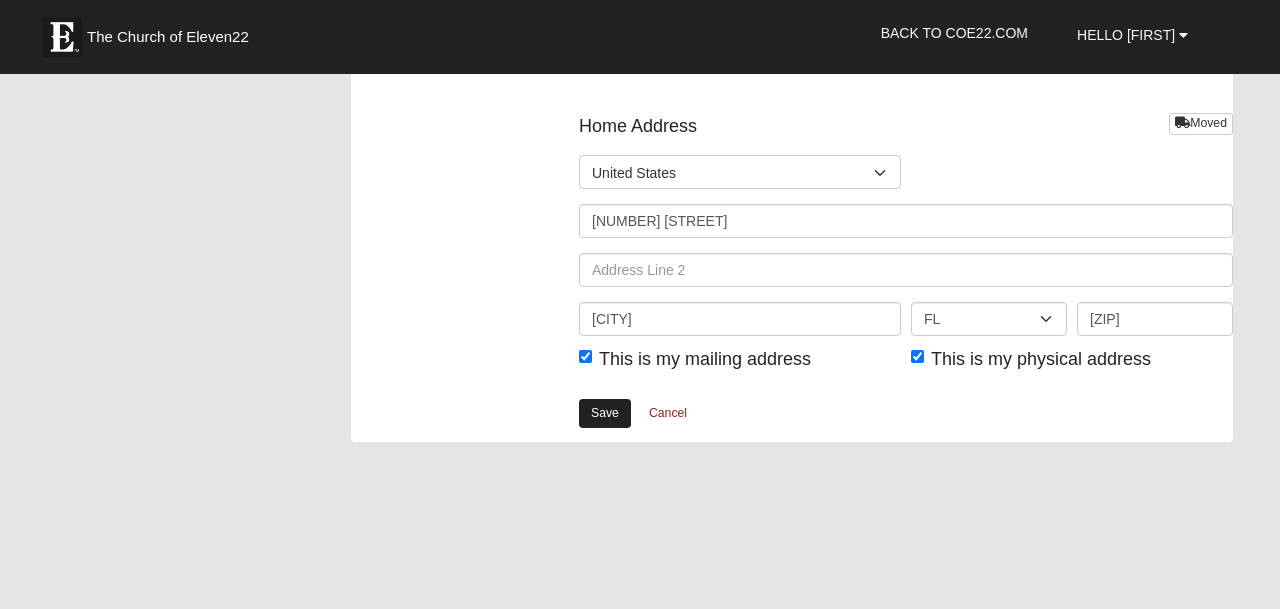 click on "Save" at bounding box center [605, 413] 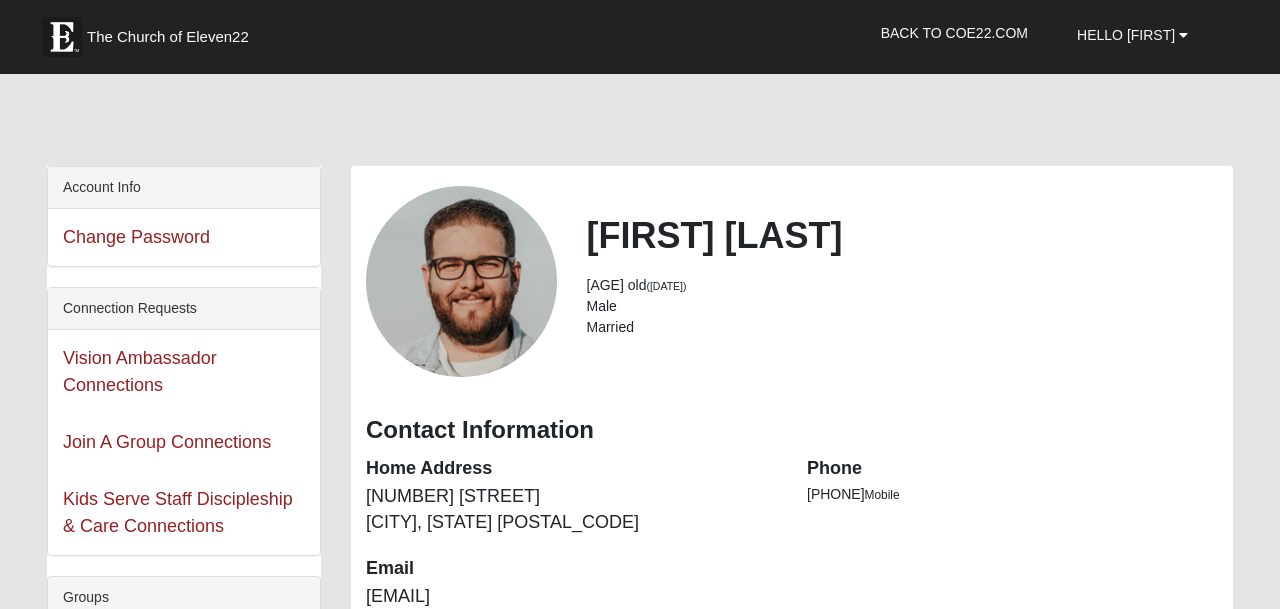 scroll, scrollTop: 51, scrollLeft: 0, axis: vertical 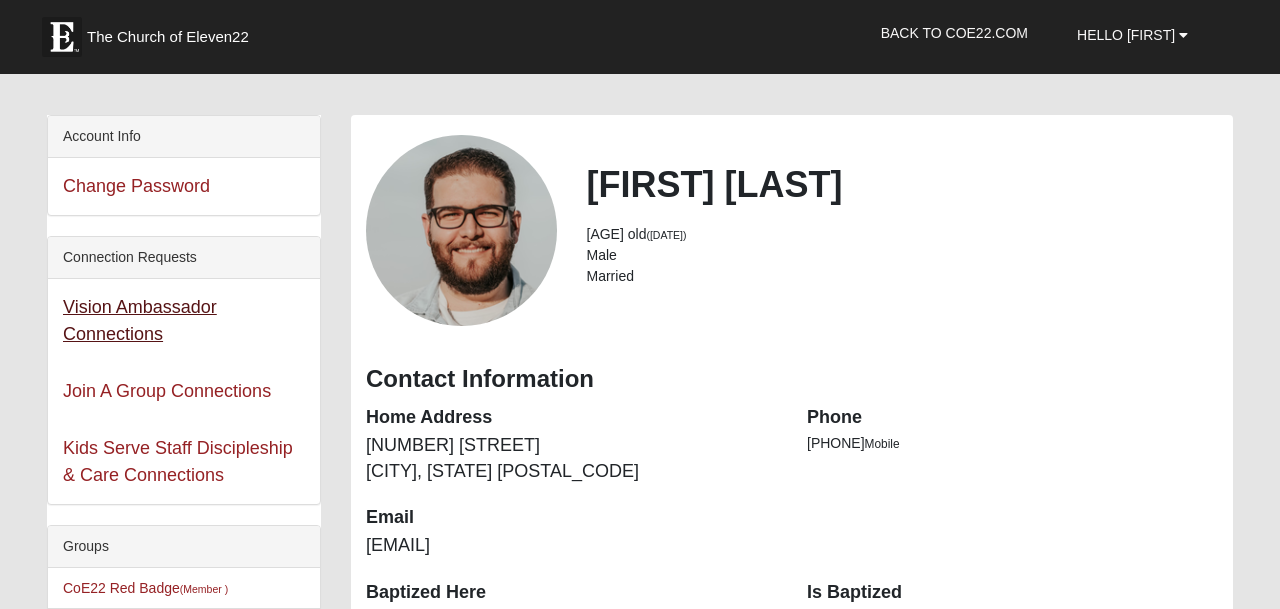 click on "Vision Ambassador Connections" at bounding box center [140, 320] 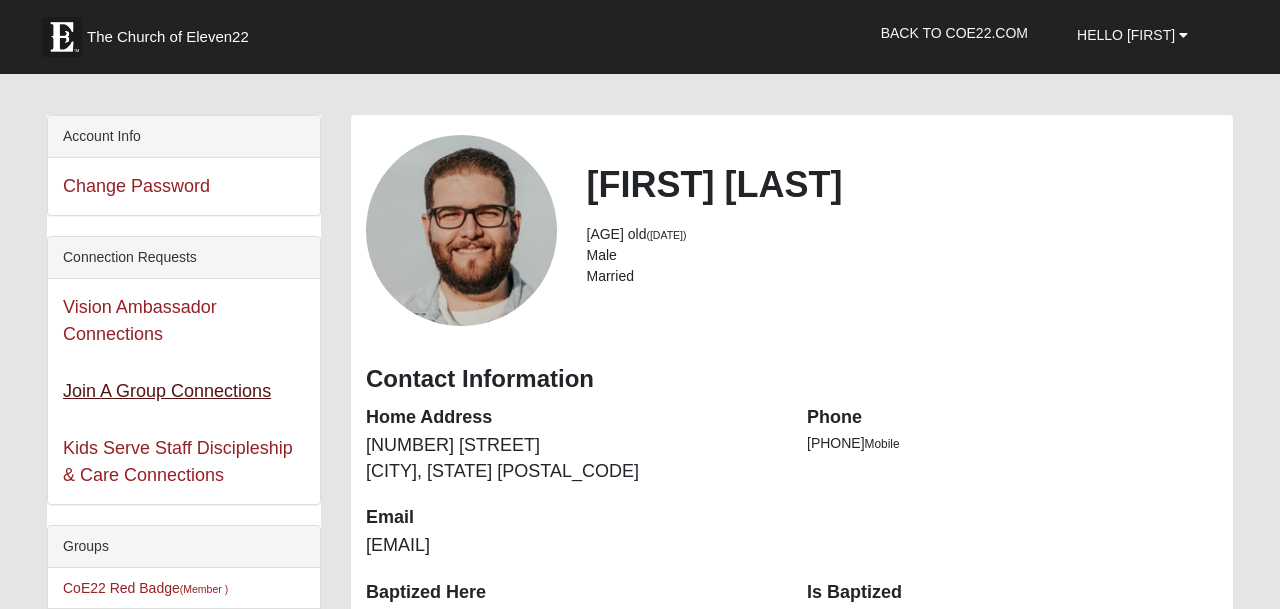 click on "Join A Group Connections" at bounding box center (167, 391) 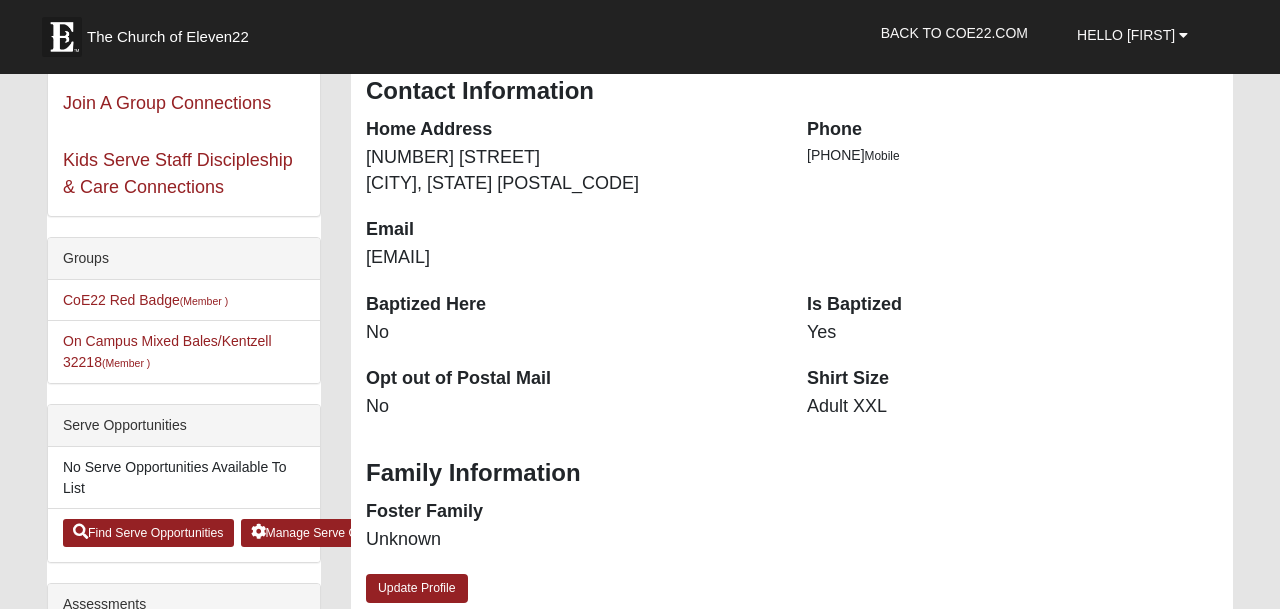 scroll, scrollTop: 382, scrollLeft: 0, axis: vertical 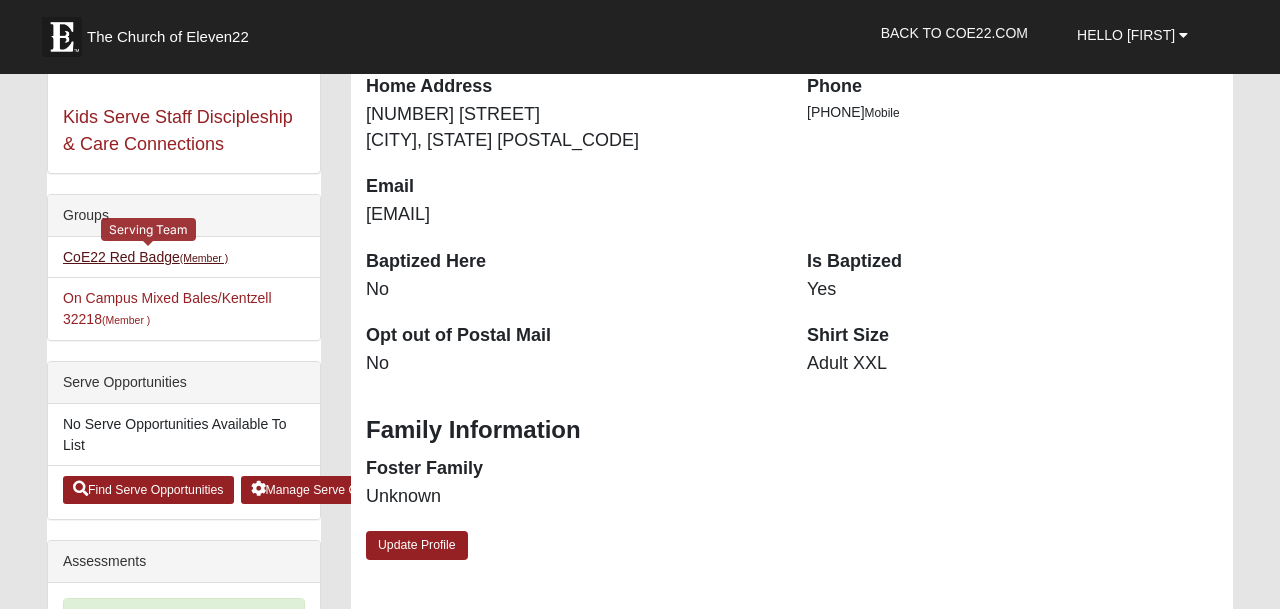 click on "CoE22 Red Badge  (Member        )" at bounding box center (145, 257) 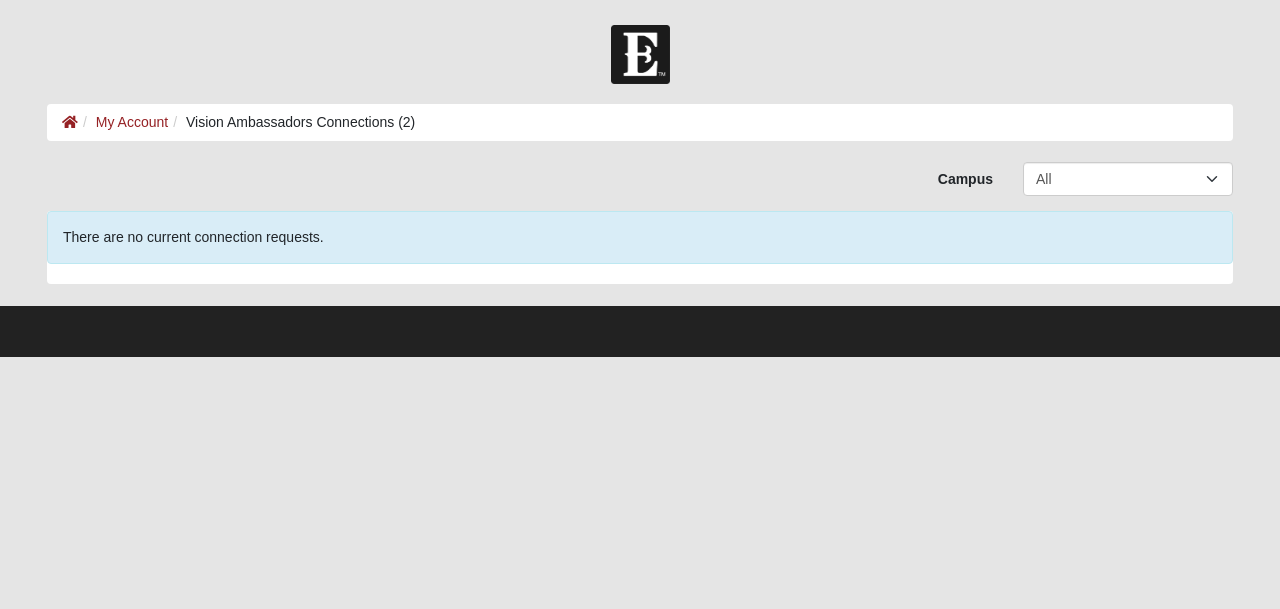 scroll, scrollTop: 0, scrollLeft: 0, axis: both 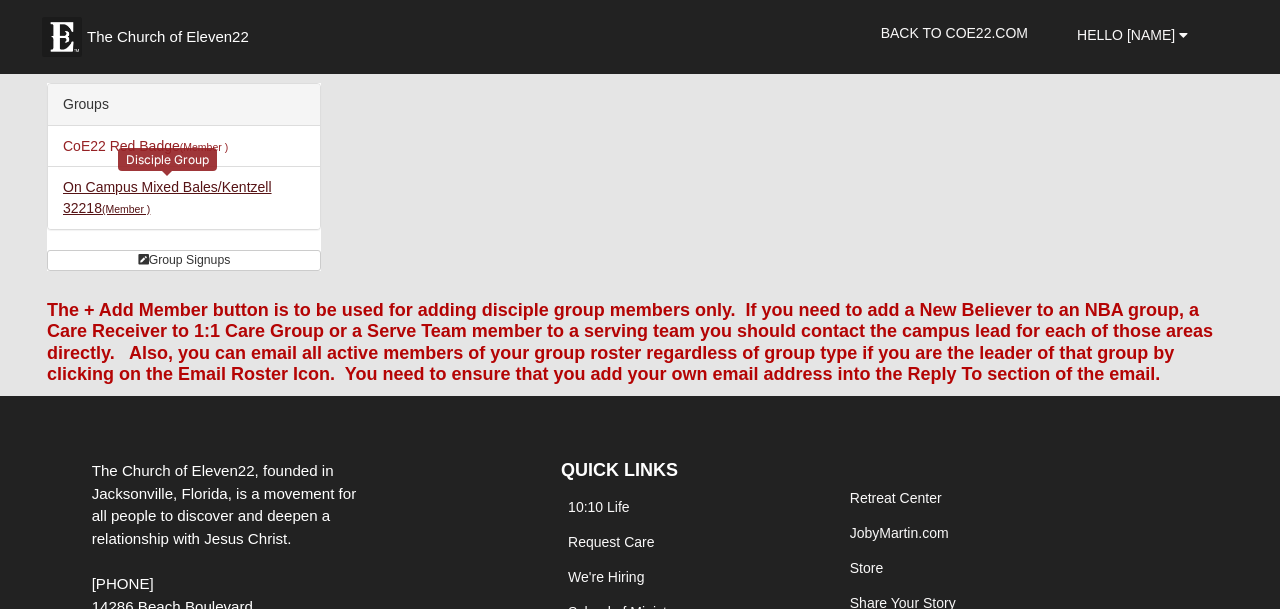 click on "On Campus Mixed Bales/Kentzell [ZIP]  (Member        )" at bounding box center (167, 197) 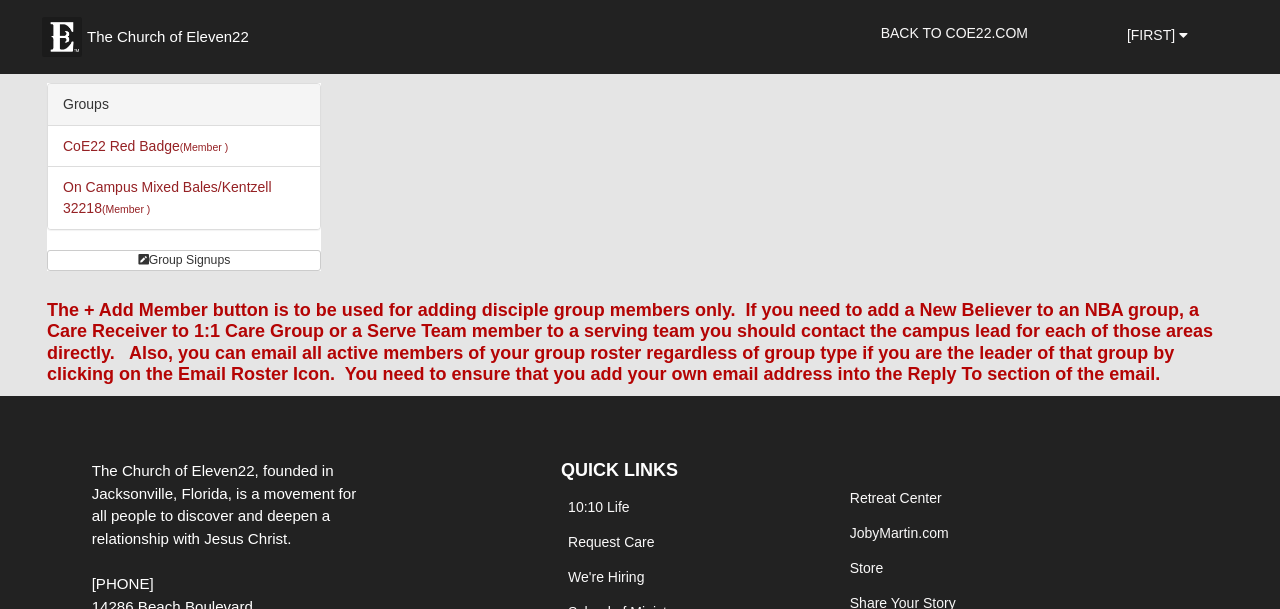scroll, scrollTop: 0, scrollLeft: 0, axis: both 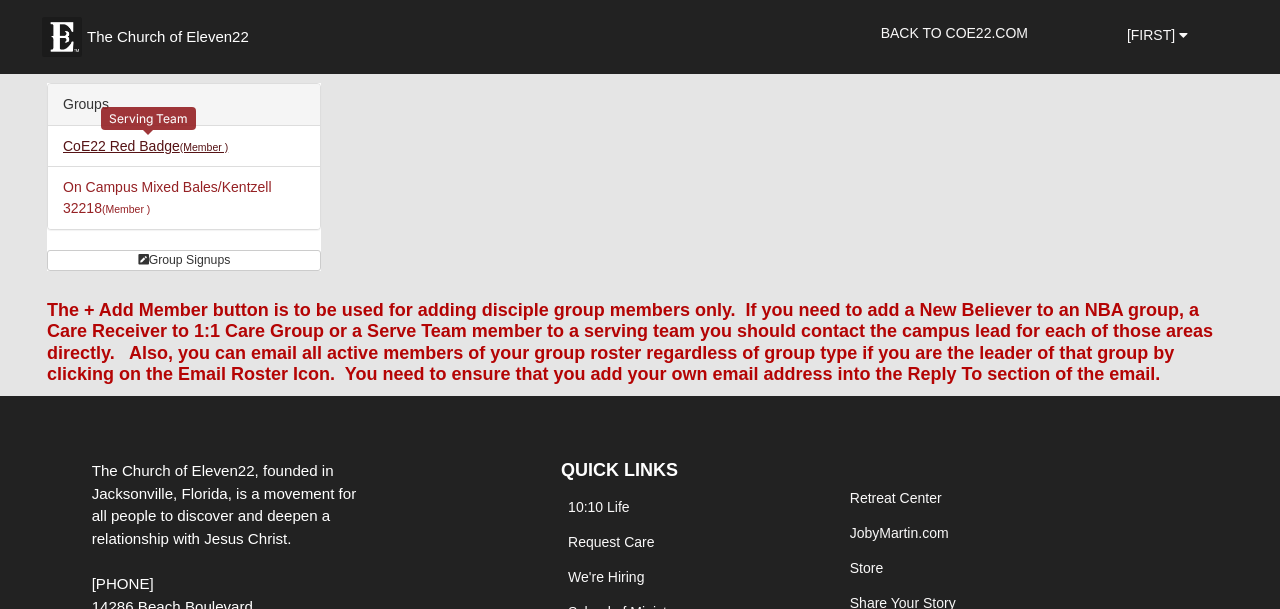 click on "CoE22 Red Badge  (Member        )" at bounding box center [145, 146] 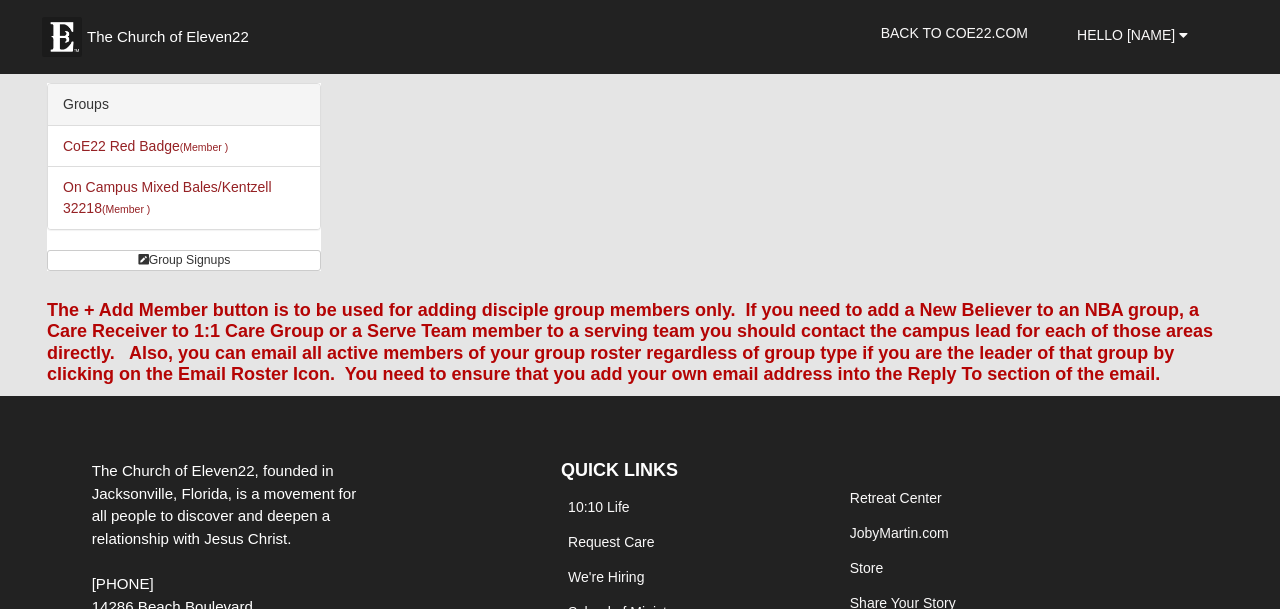 scroll, scrollTop: 0, scrollLeft: 0, axis: both 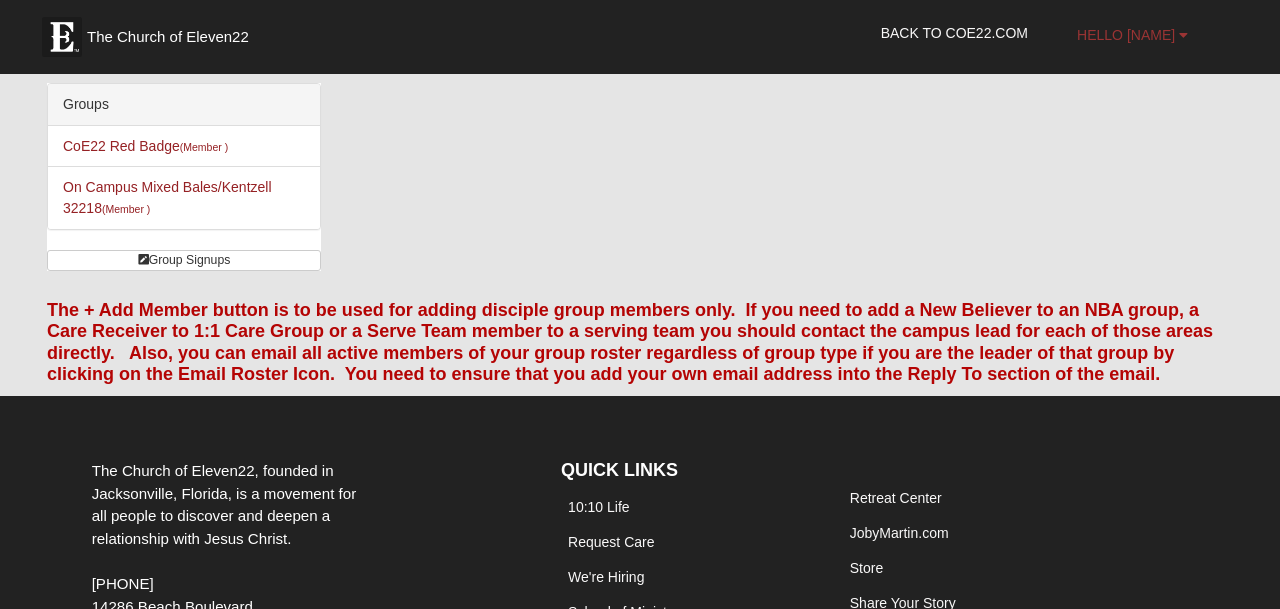 click on "Hello [NAME]" at bounding box center [1126, 35] 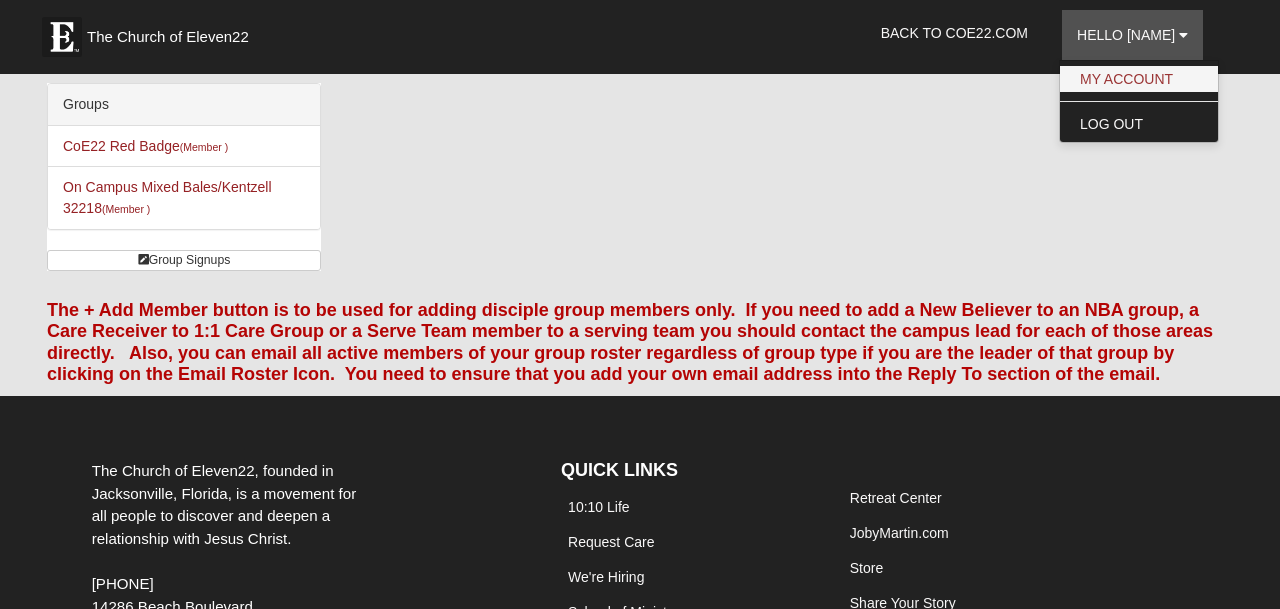 click on "My Account" at bounding box center [1139, 79] 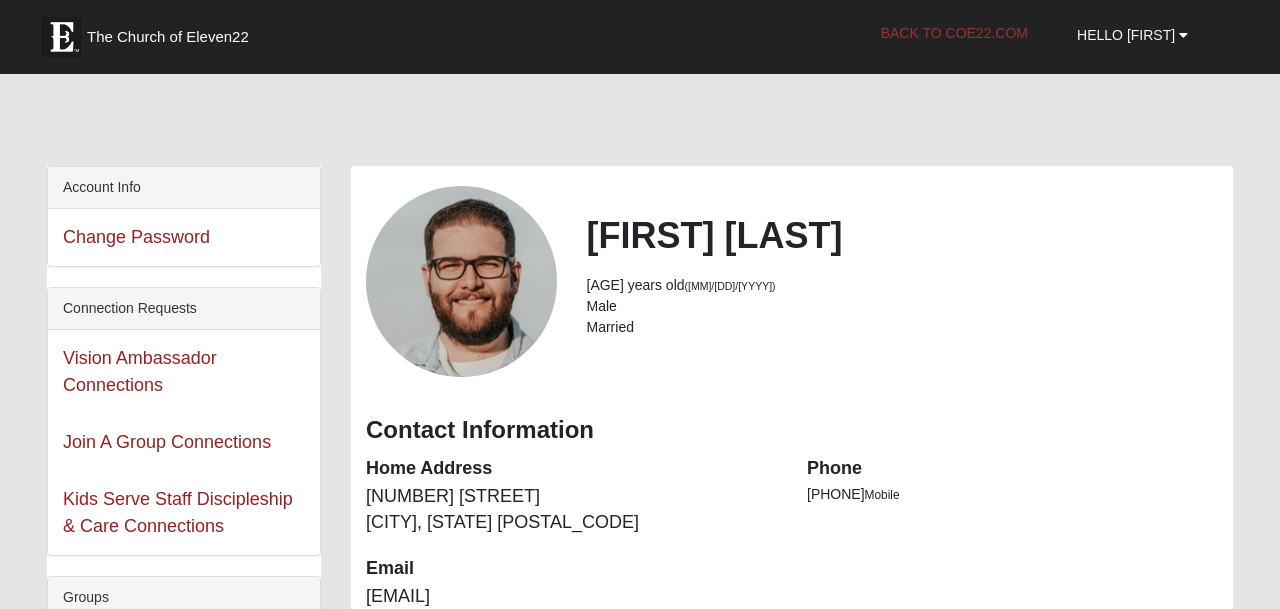 scroll, scrollTop: 0, scrollLeft: 0, axis: both 